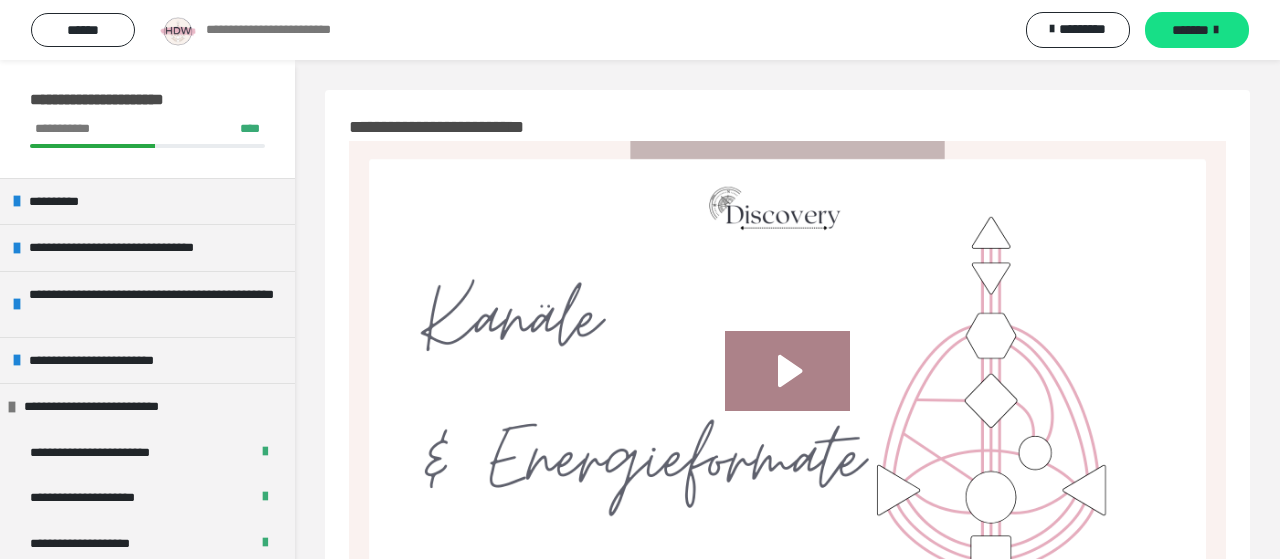 scroll, scrollTop: 1092, scrollLeft: 0, axis: vertical 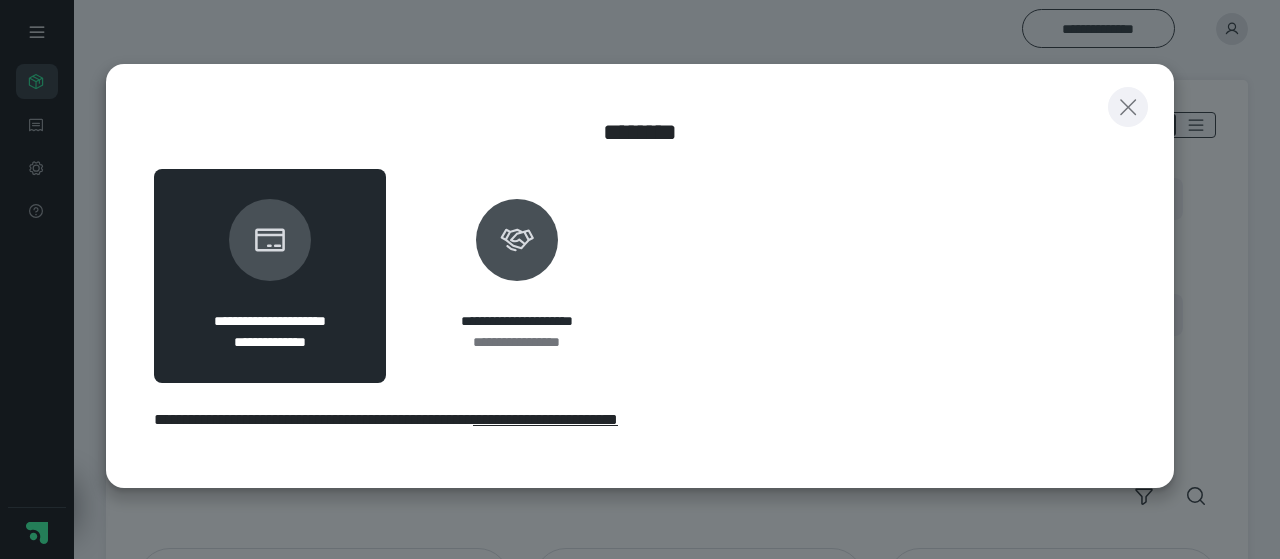 click 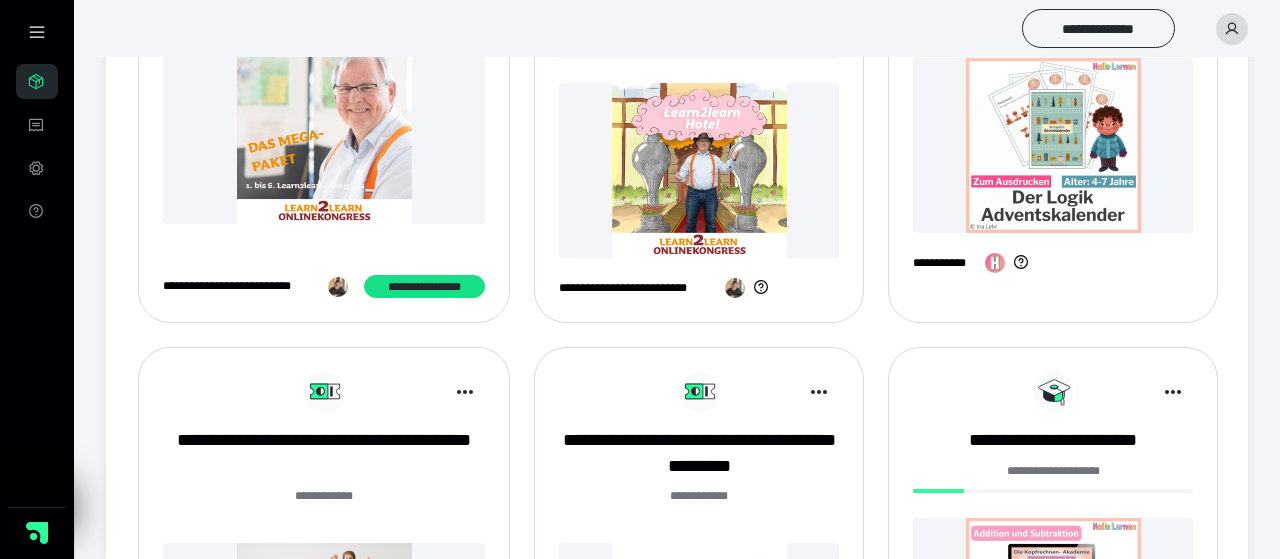 scroll, scrollTop: 822, scrollLeft: 0, axis: vertical 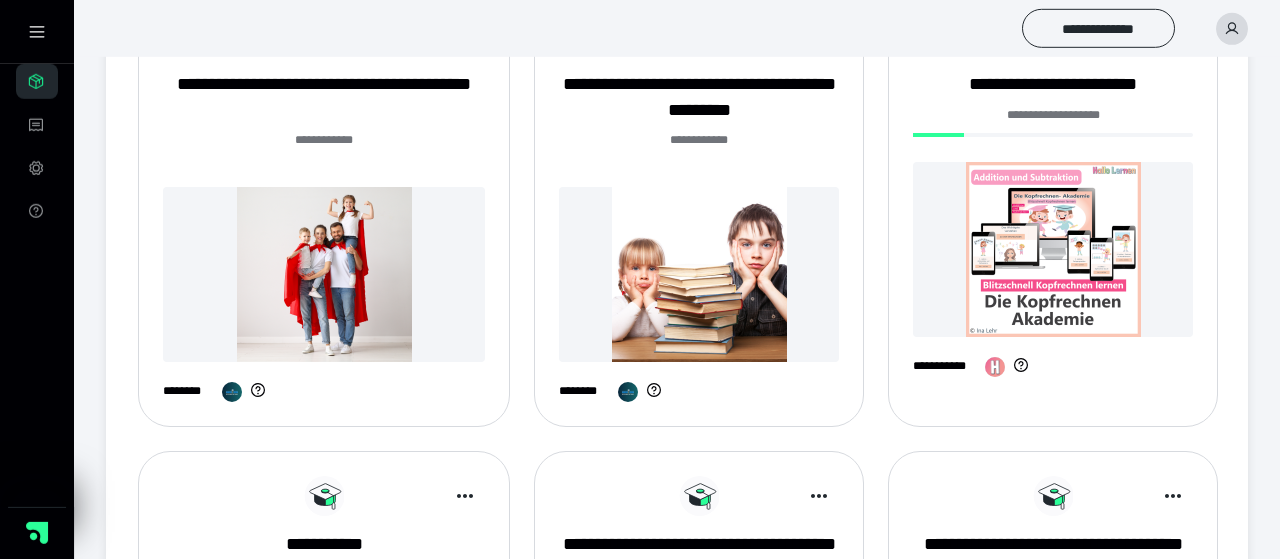 click at bounding box center (1053, 249) 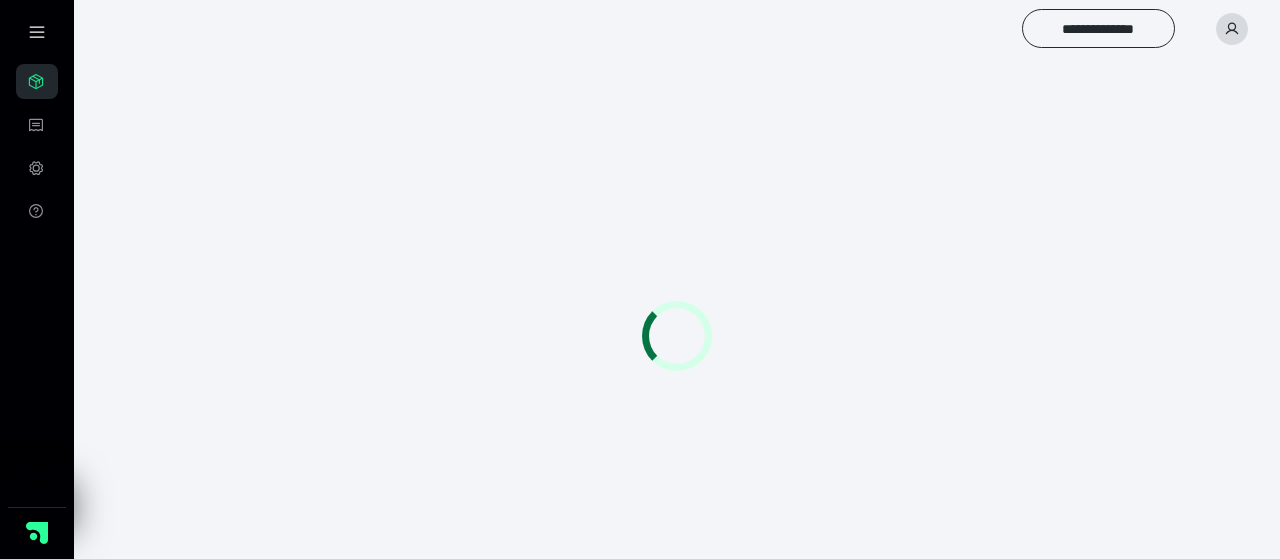 scroll, scrollTop: 0, scrollLeft: 0, axis: both 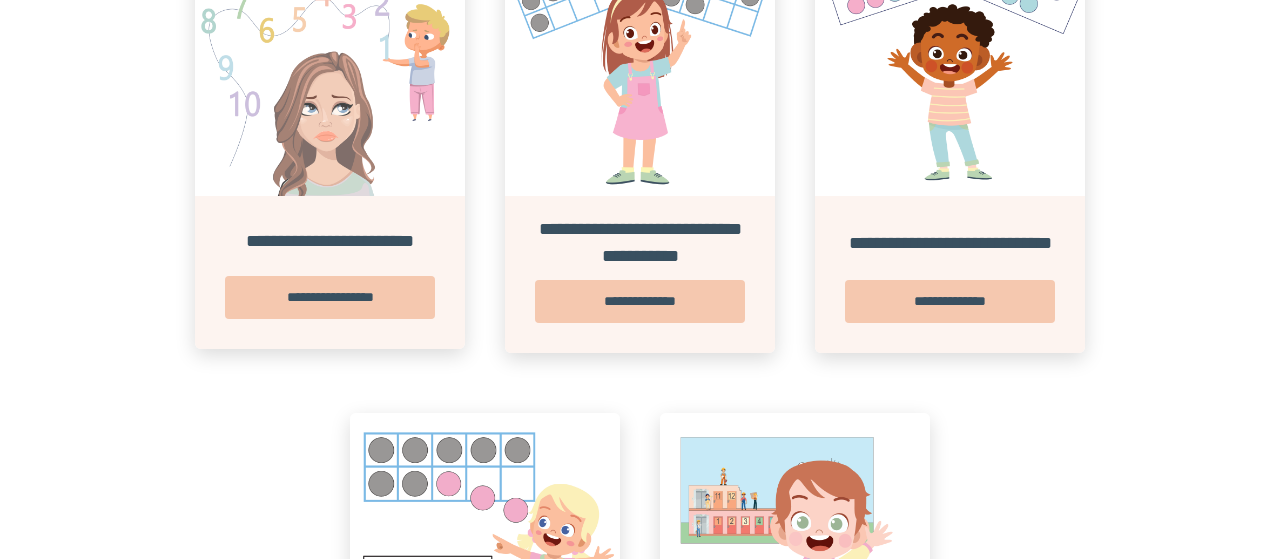 click on "**********" at bounding box center [640, 413] 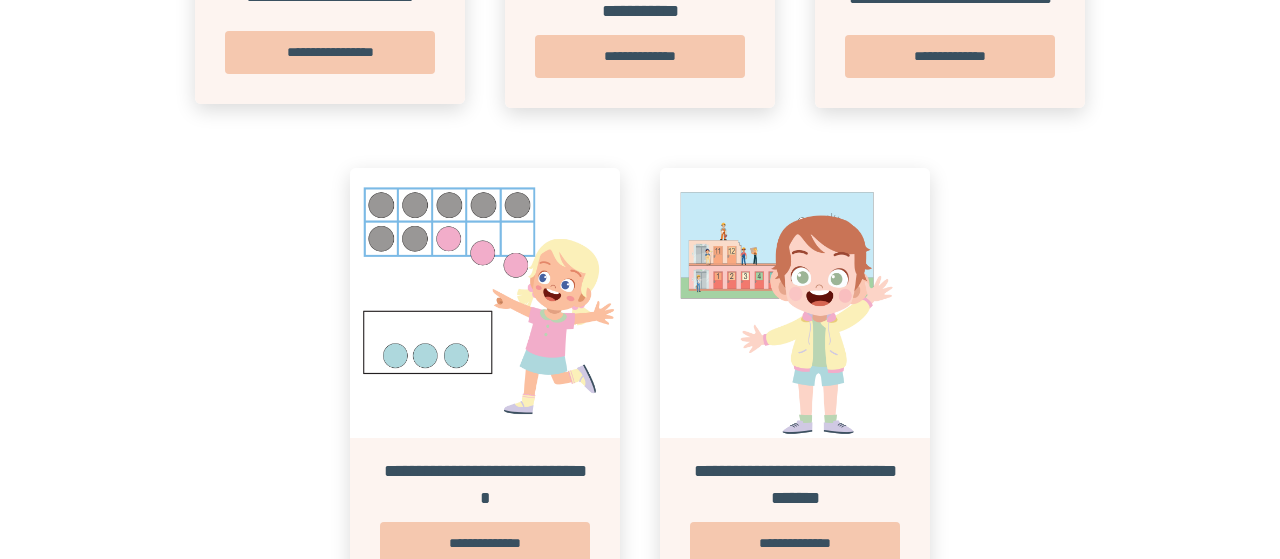 scroll, scrollTop: 844, scrollLeft: 0, axis: vertical 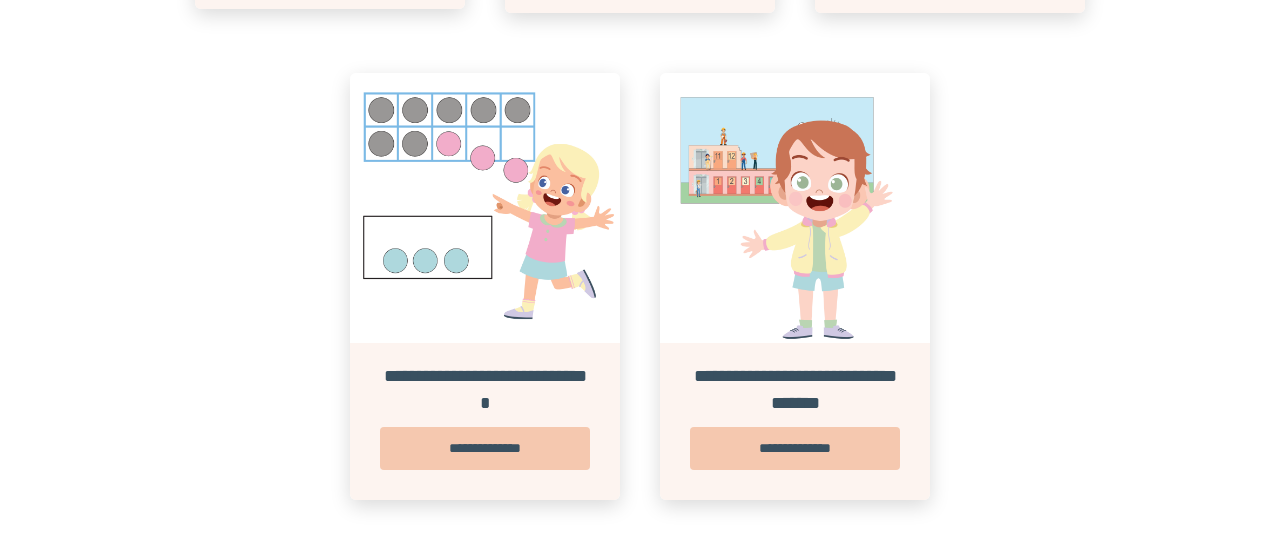 click at bounding box center (795, 208) 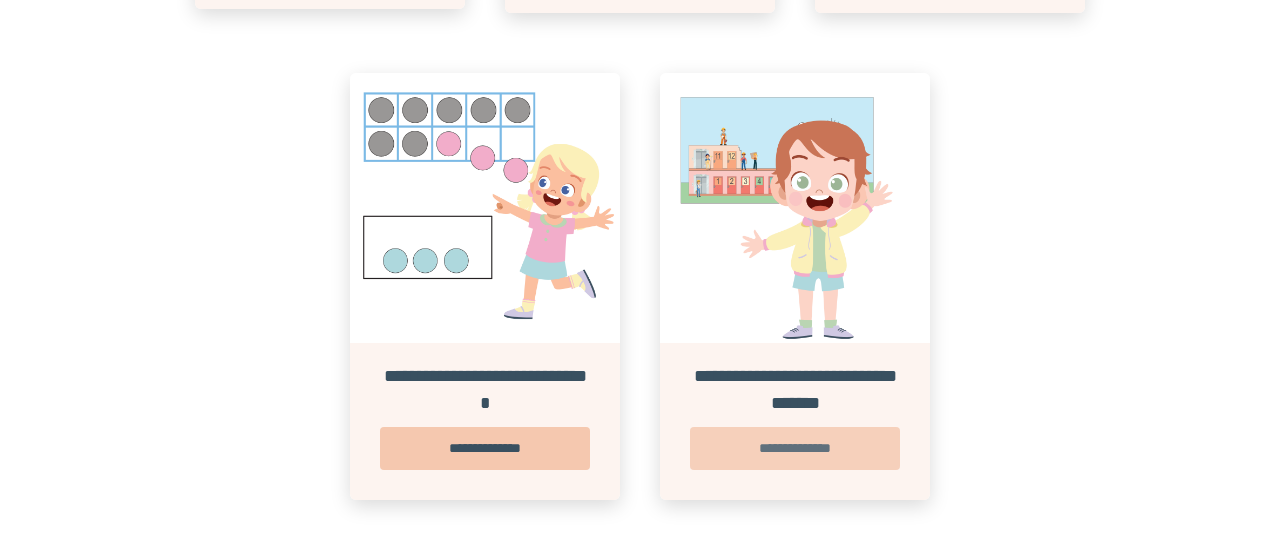 click on "**********" at bounding box center [795, 448] 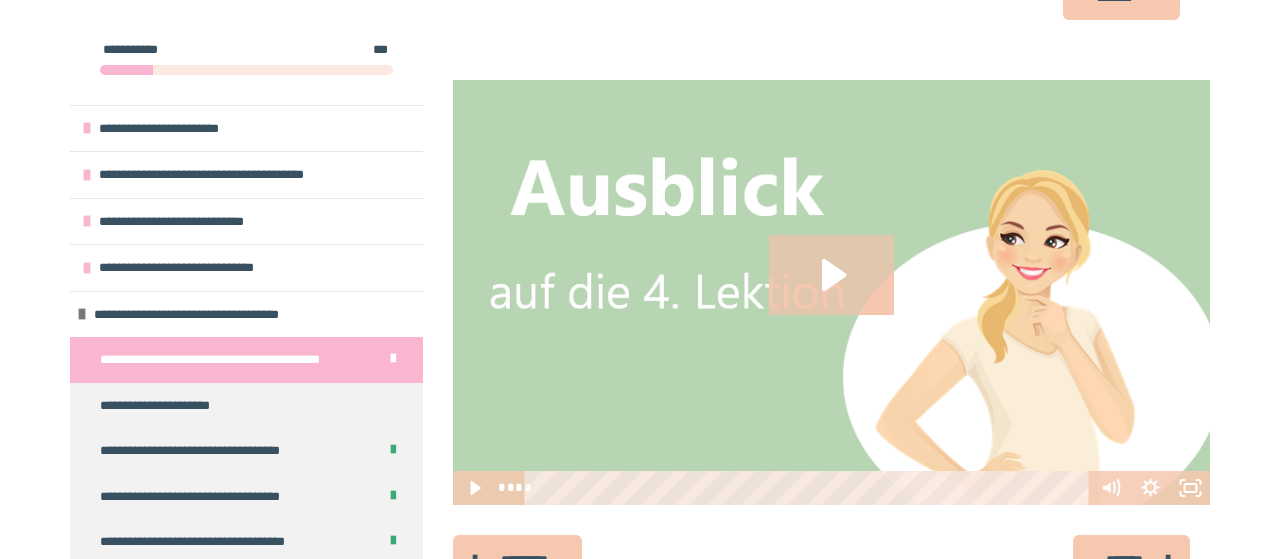 scroll, scrollTop: 412, scrollLeft: 0, axis: vertical 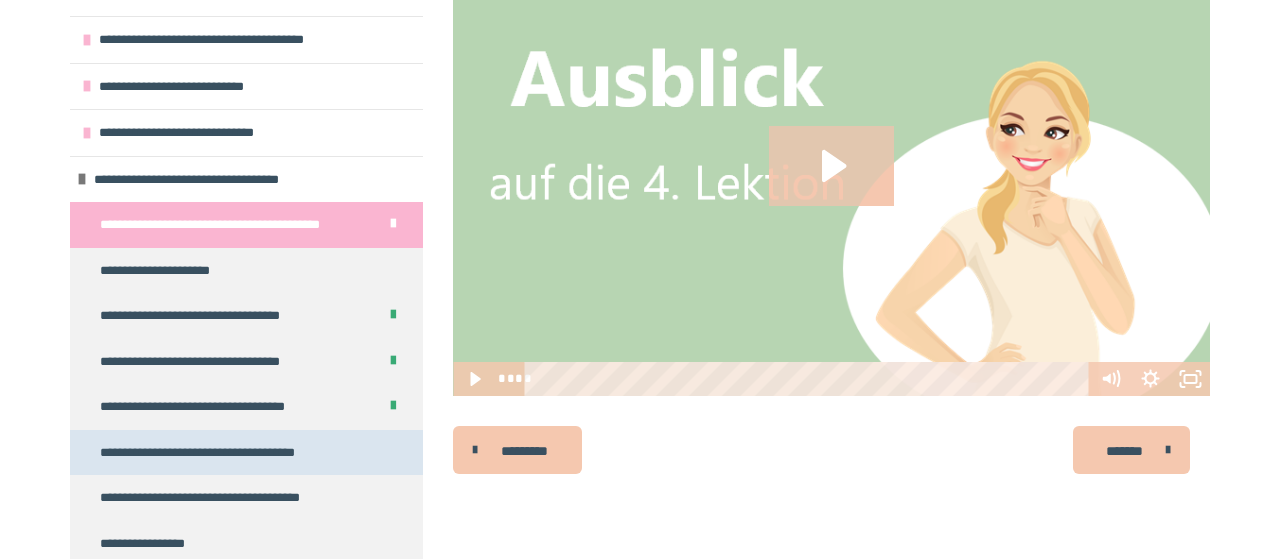 click on "**********" at bounding box center [219, 453] 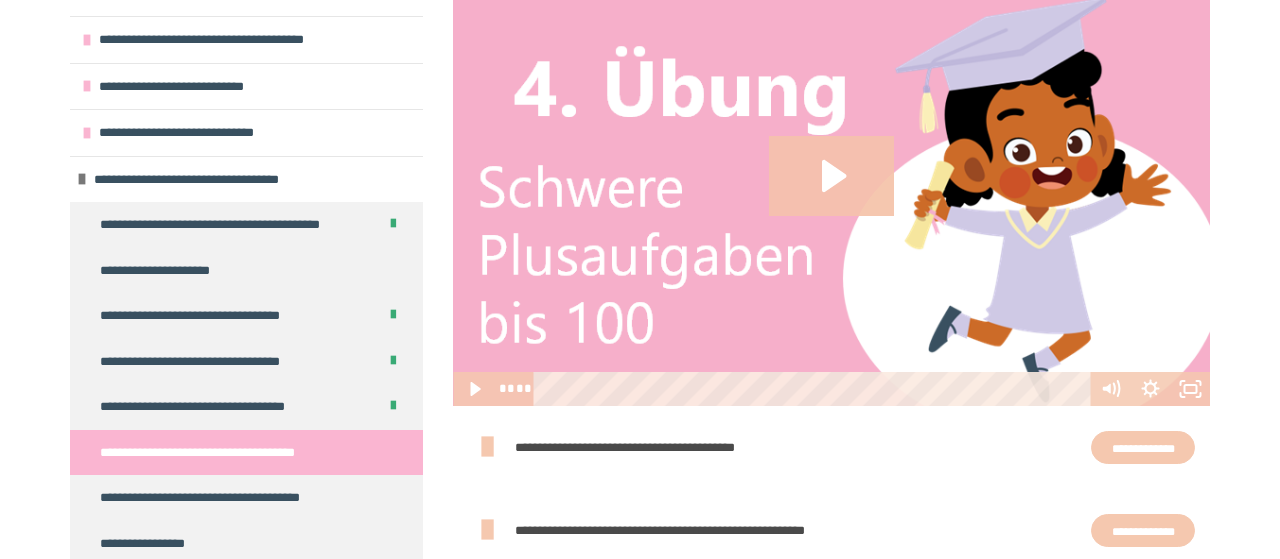 click 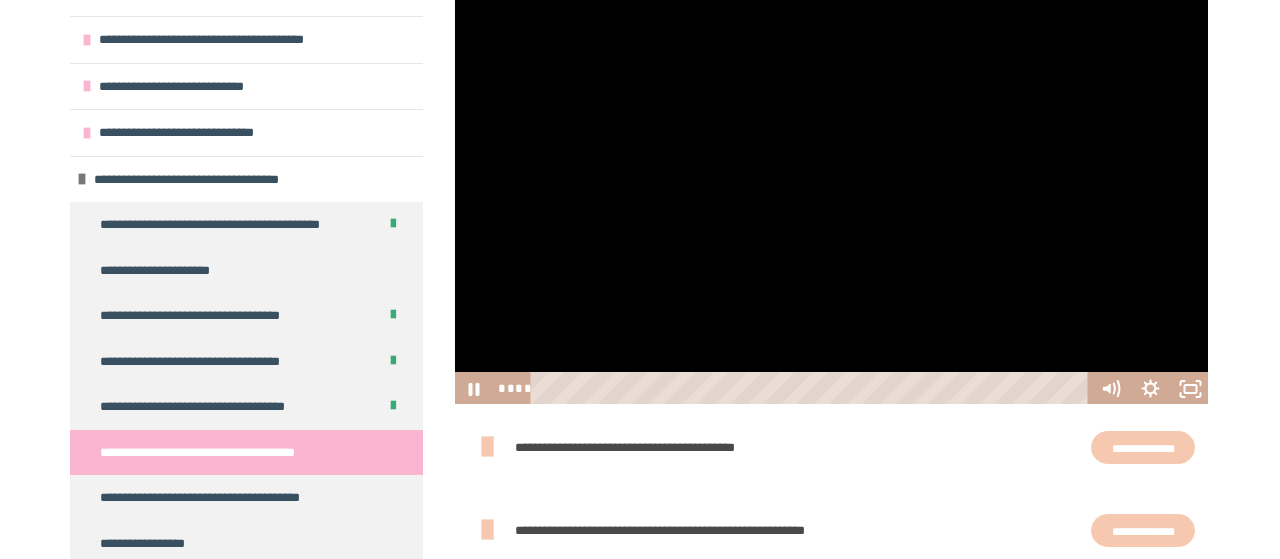 click at bounding box center [831, 194] 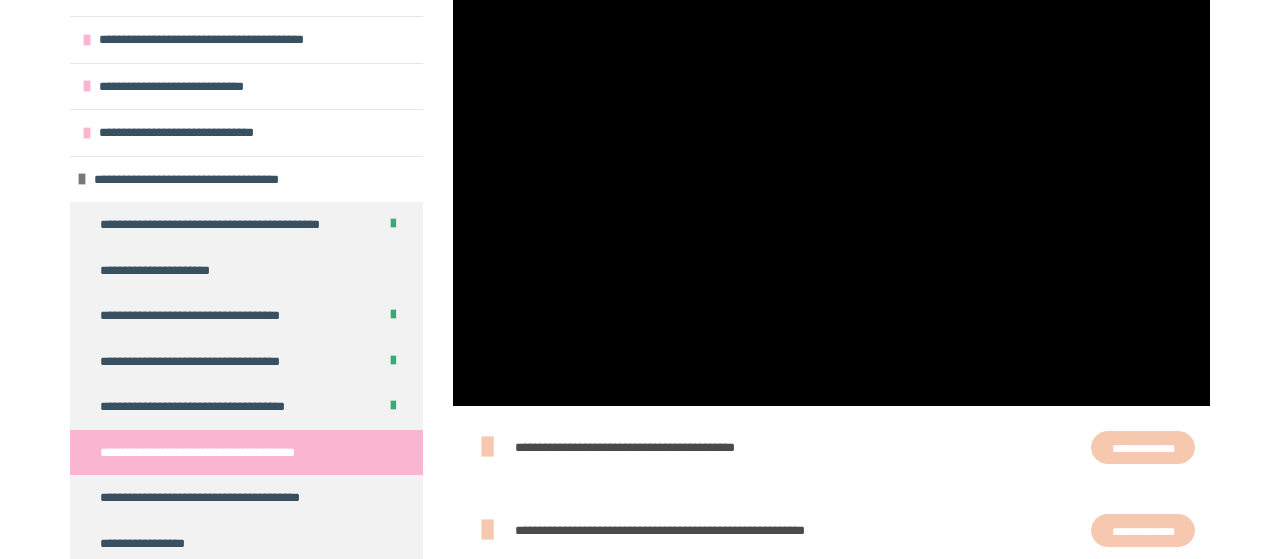 click at bounding box center (831, 194) 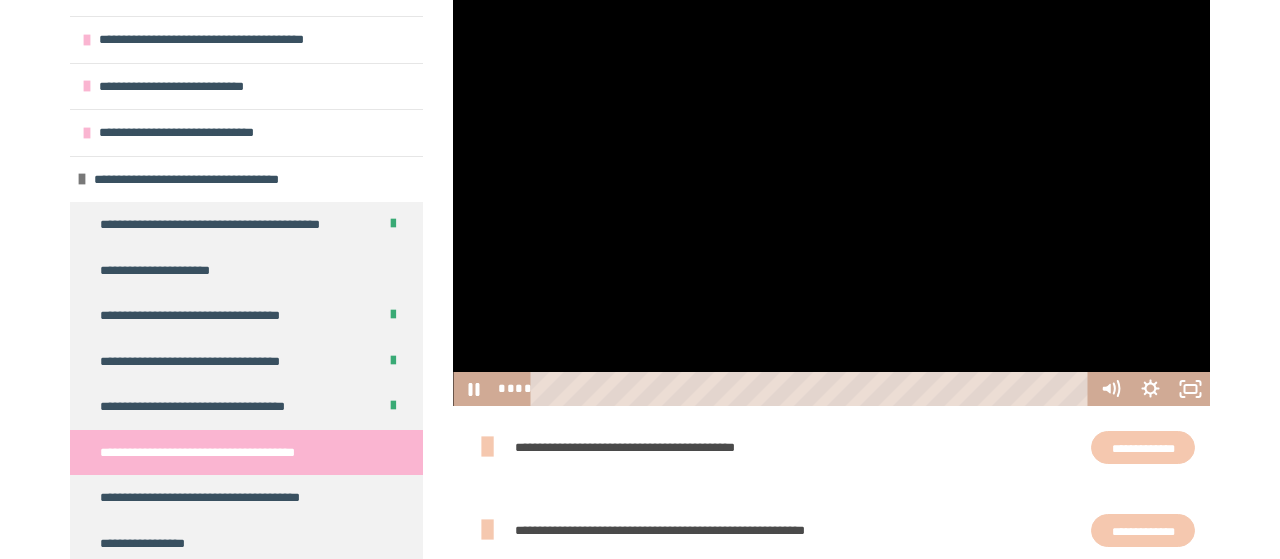 click at bounding box center (831, 194) 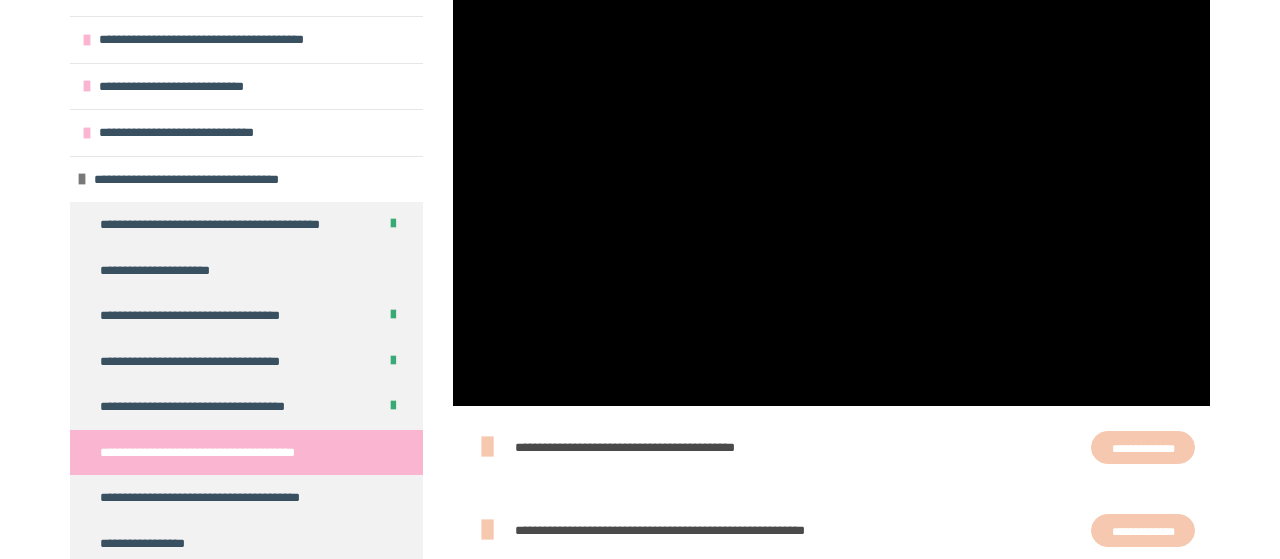 click at bounding box center [831, 194] 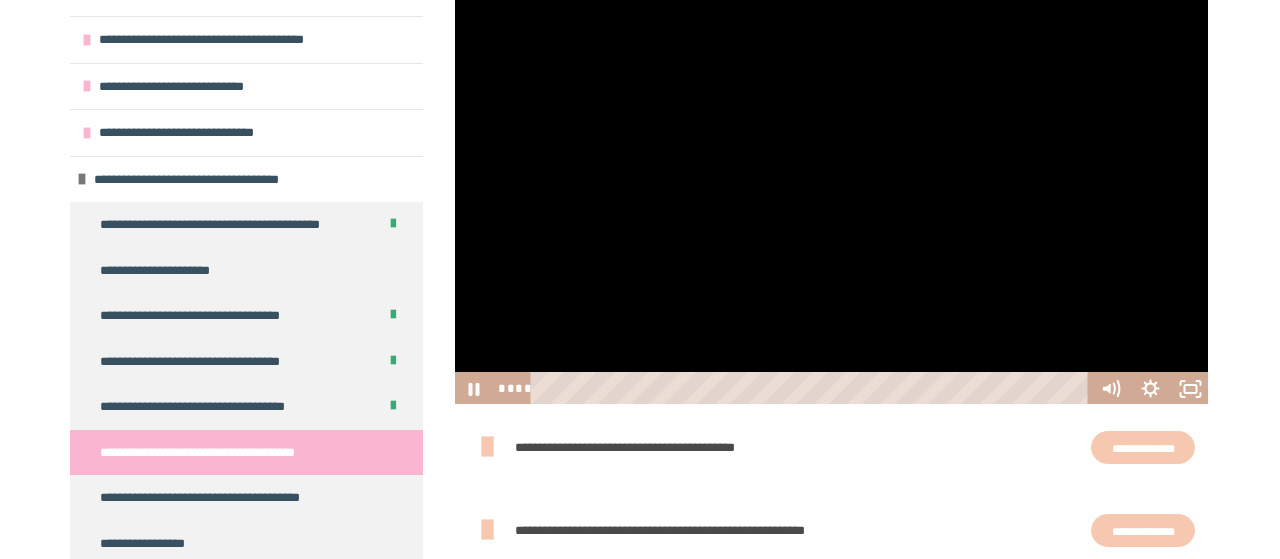 click at bounding box center [831, 194] 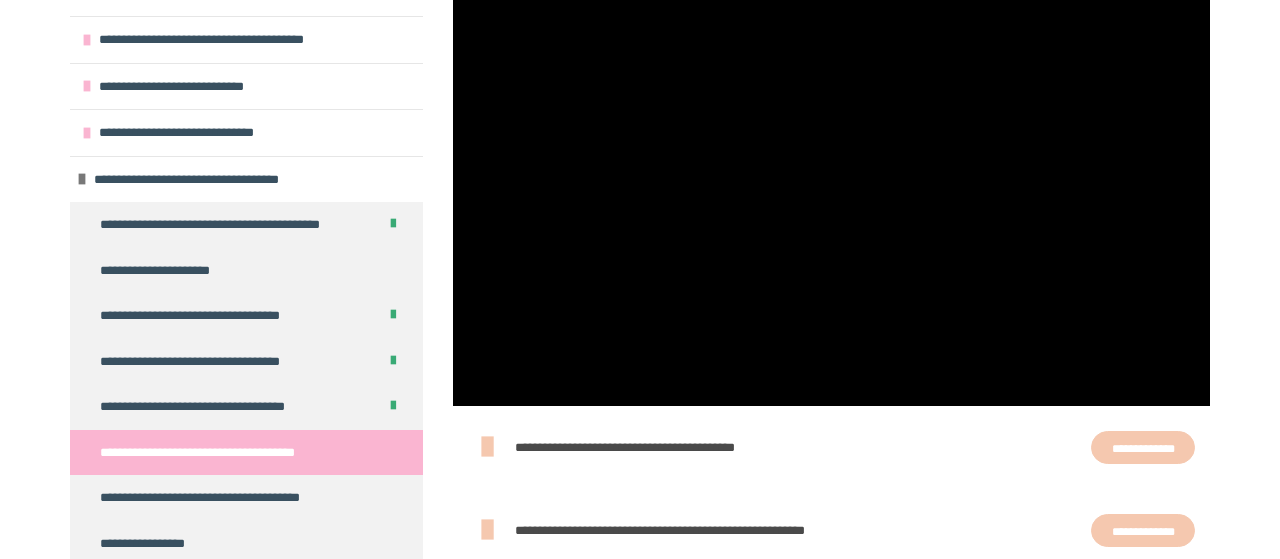 click at bounding box center [831, 194] 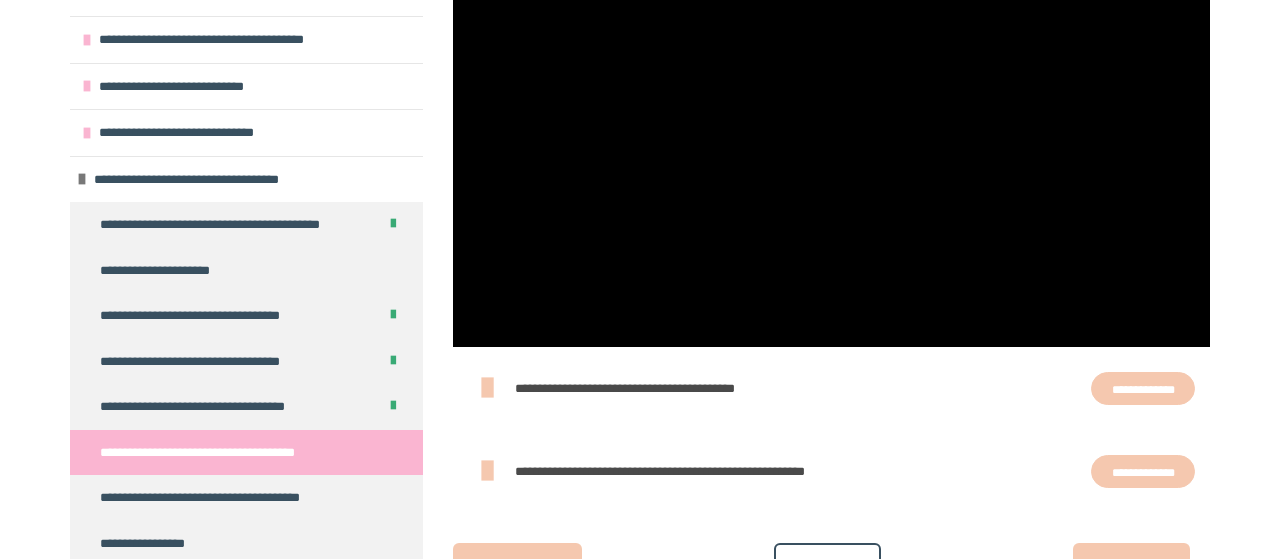 scroll, scrollTop: 492, scrollLeft: 0, axis: vertical 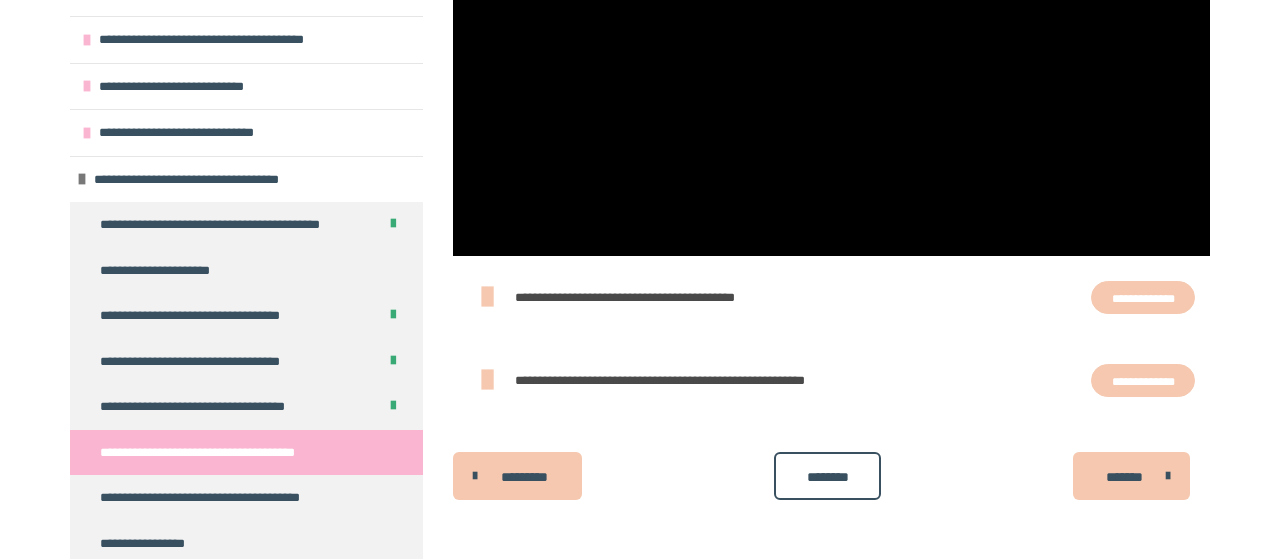 click on "**********" at bounding box center [831, 380] 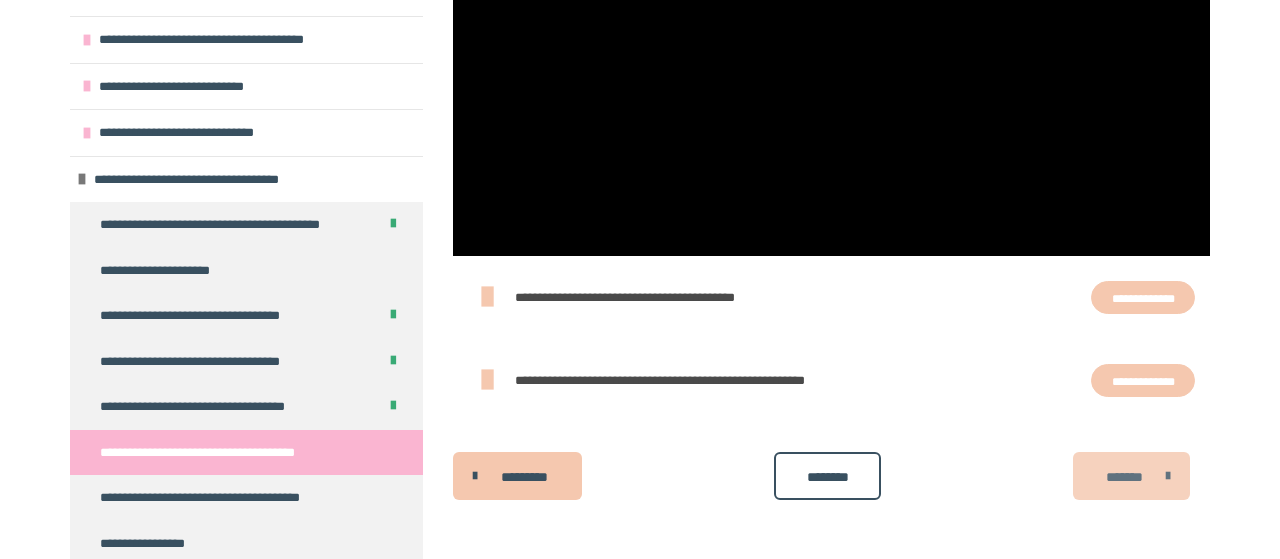 click on "*******" at bounding box center (1131, 476) 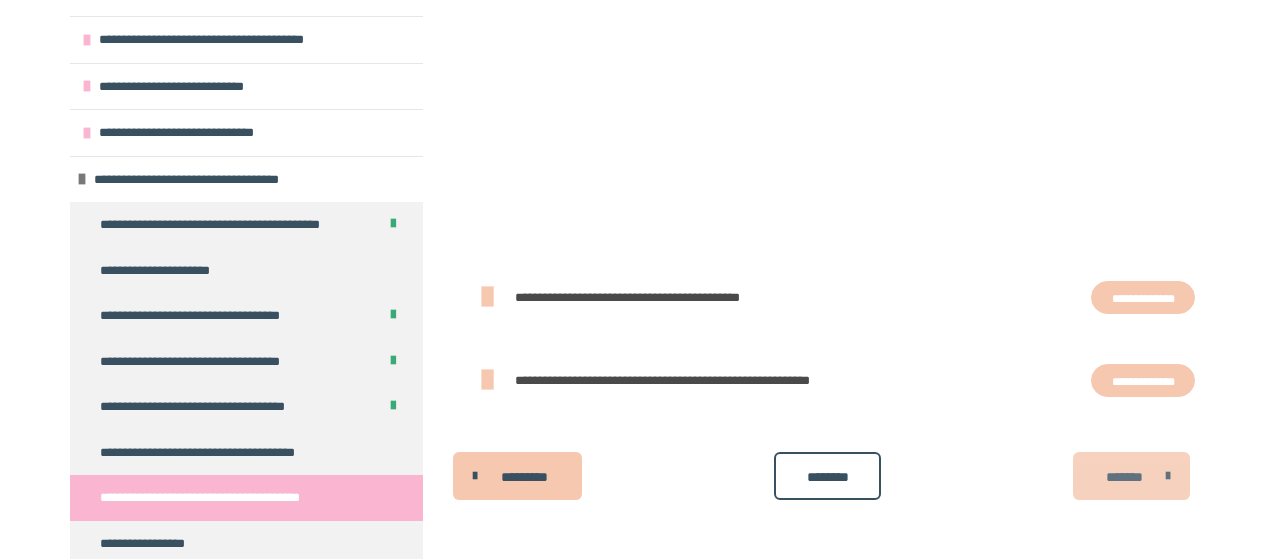 scroll, scrollTop: 412, scrollLeft: 0, axis: vertical 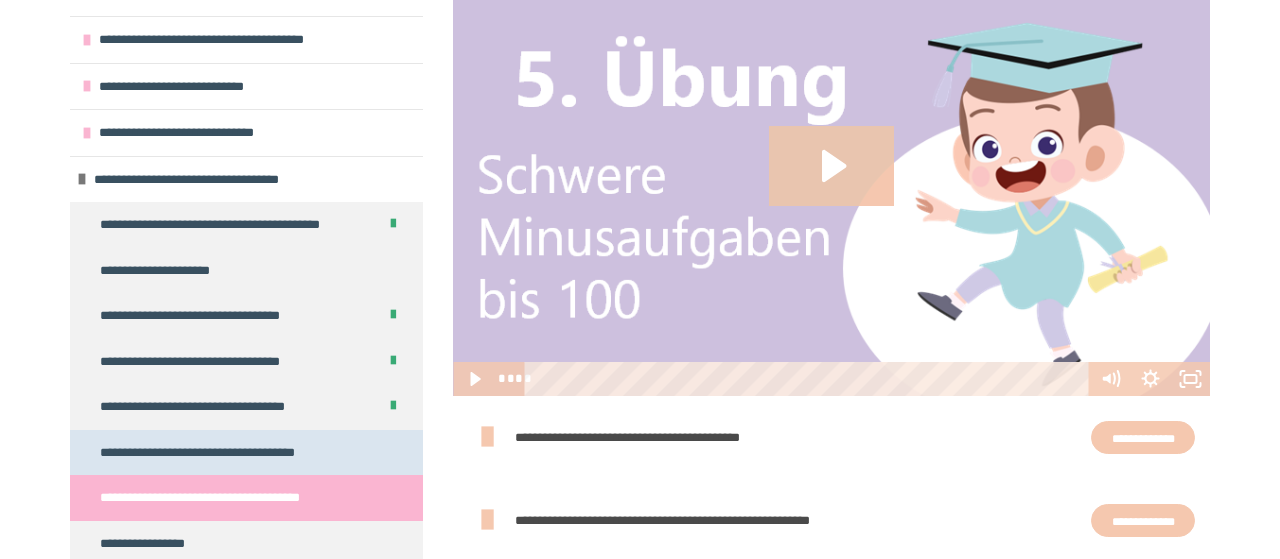 click on "**********" at bounding box center [219, 453] 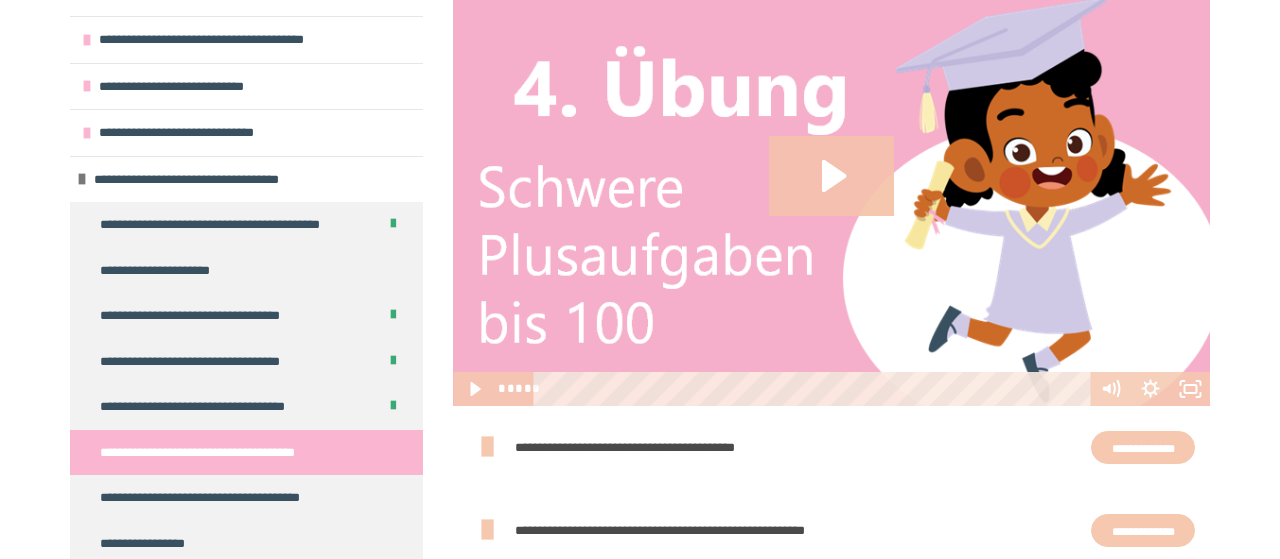 click 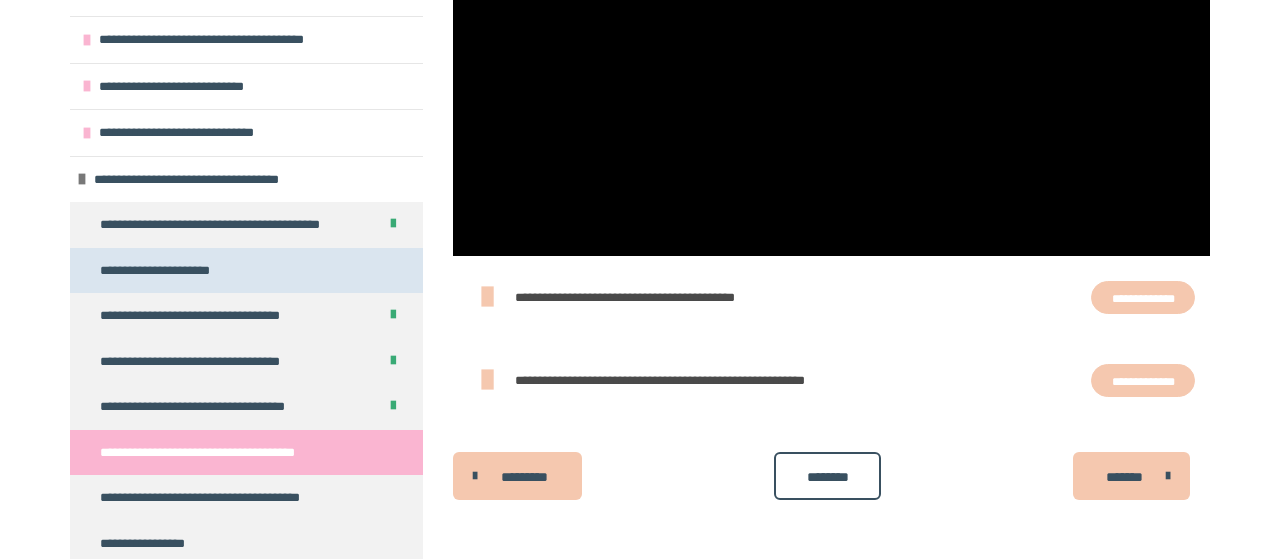 click on "**********" at bounding box center [246, 271] 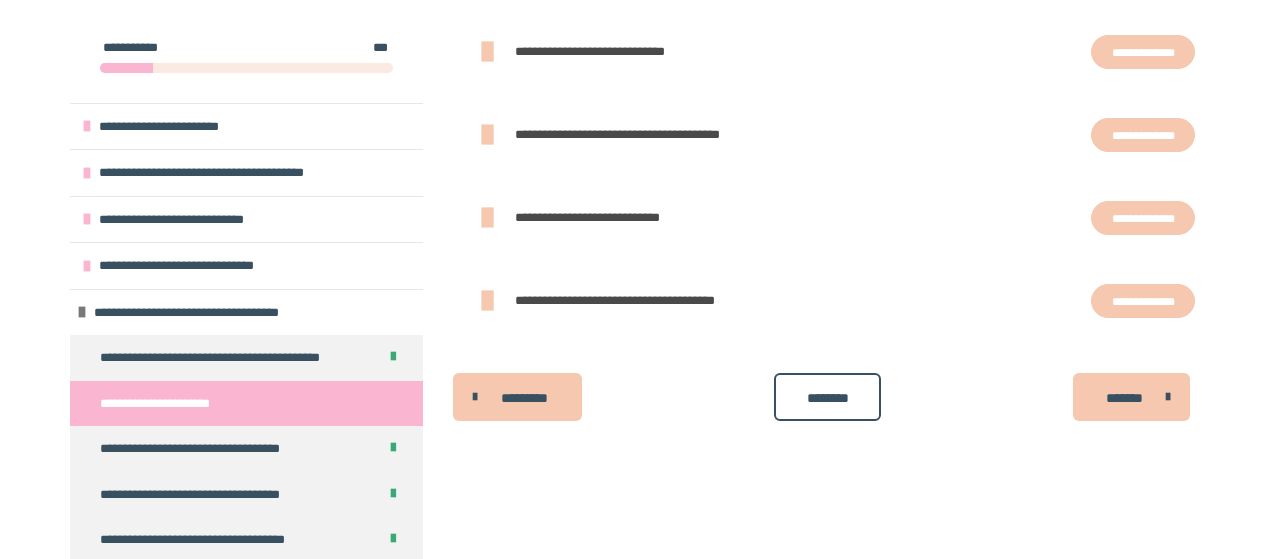 scroll, scrollTop: 352, scrollLeft: 0, axis: vertical 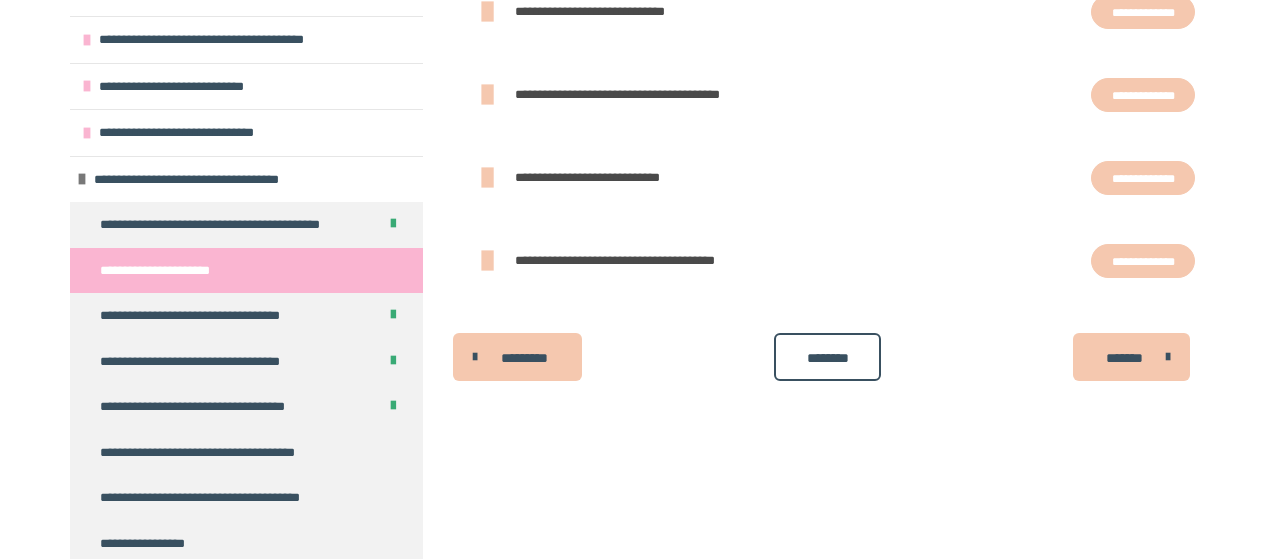 click on "**********" at bounding box center [640, 250] 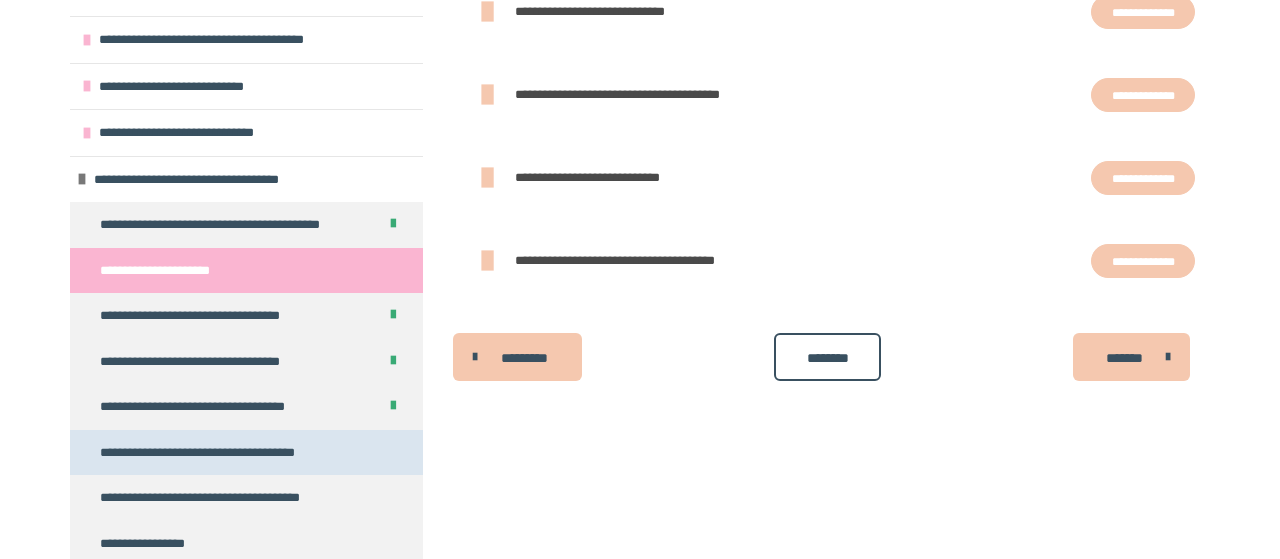 click on "**********" at bounding box center (219, 453) 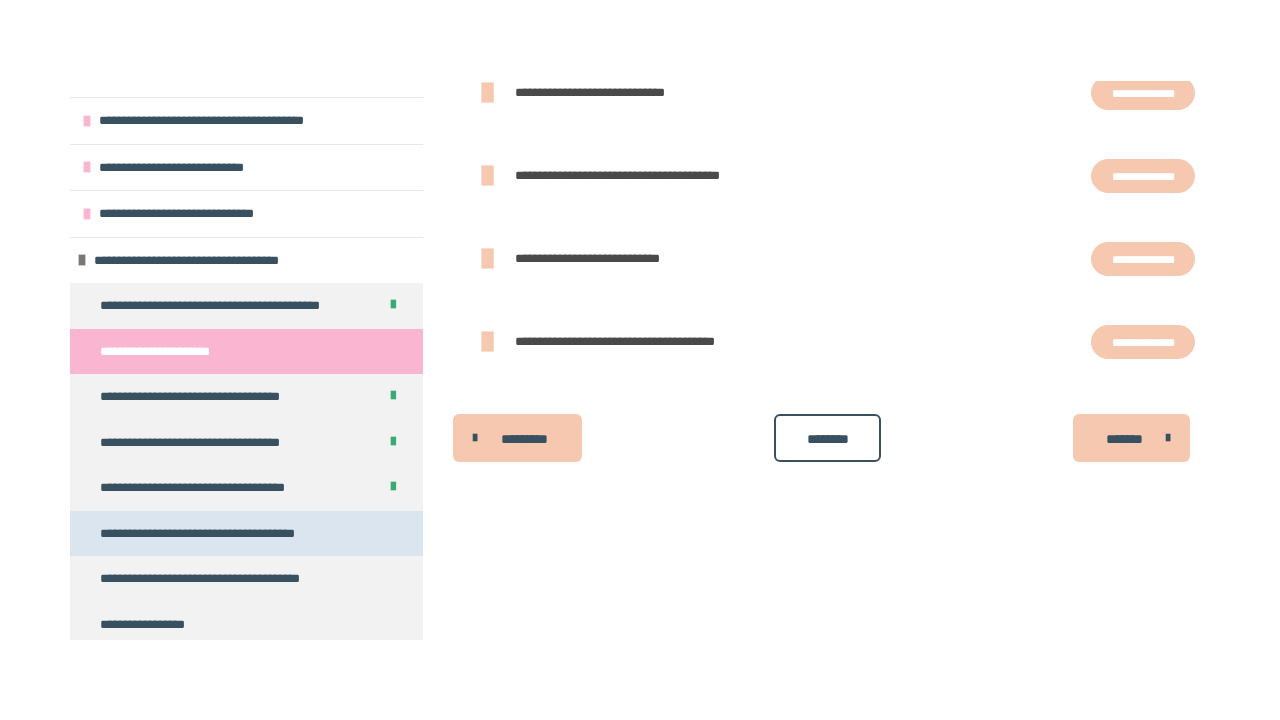 scroll, scrollTop: 342, scrollLeft: 0, axis: vertical 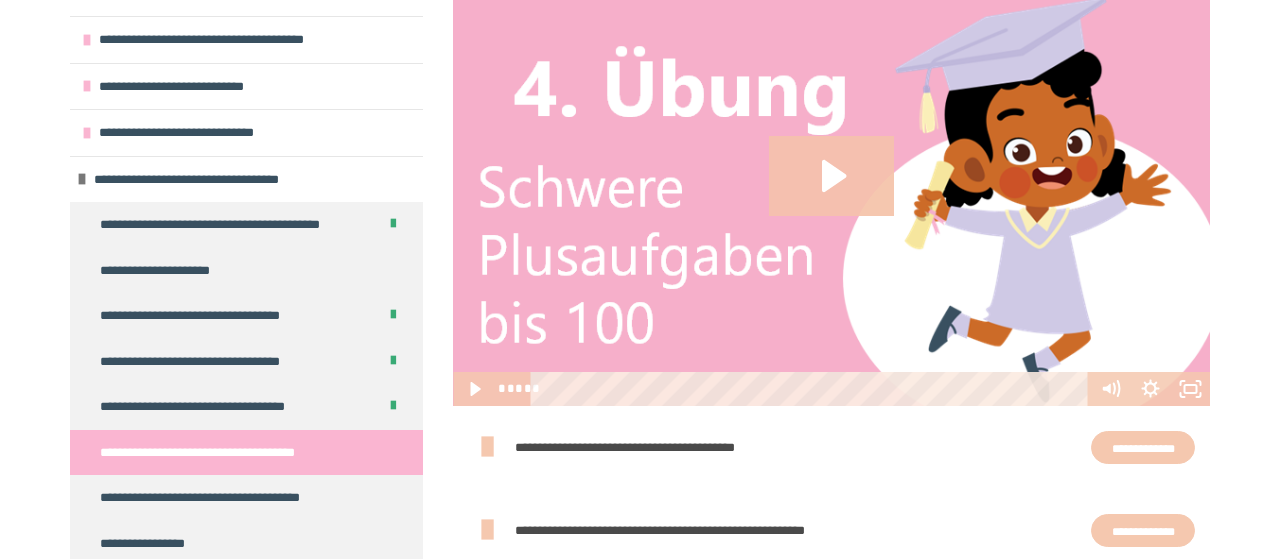 click 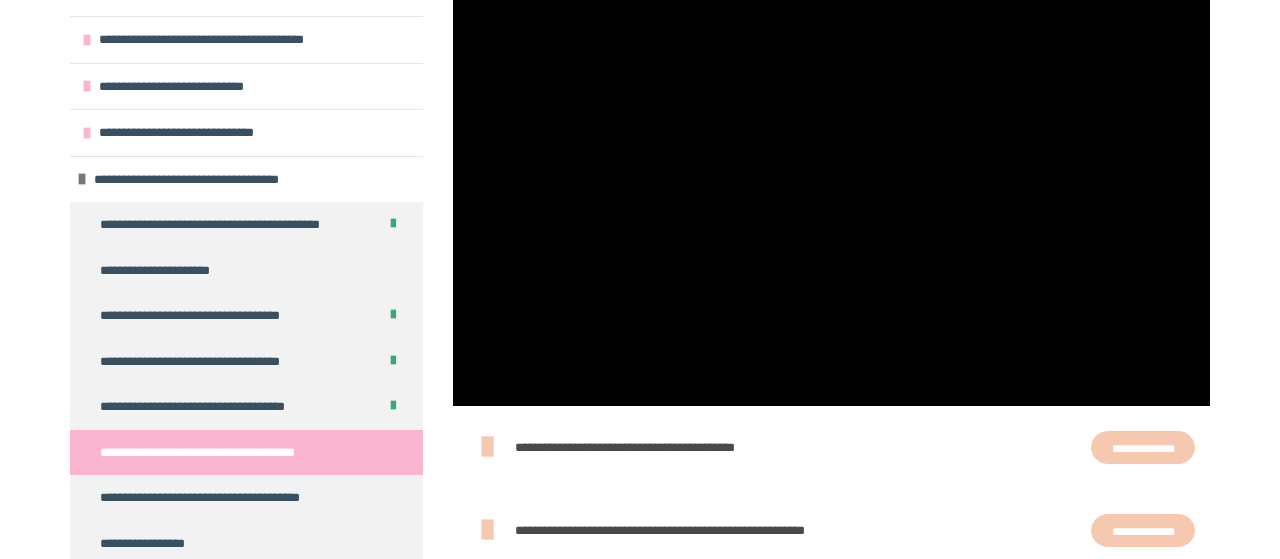 click at bounding box center [831, 194] 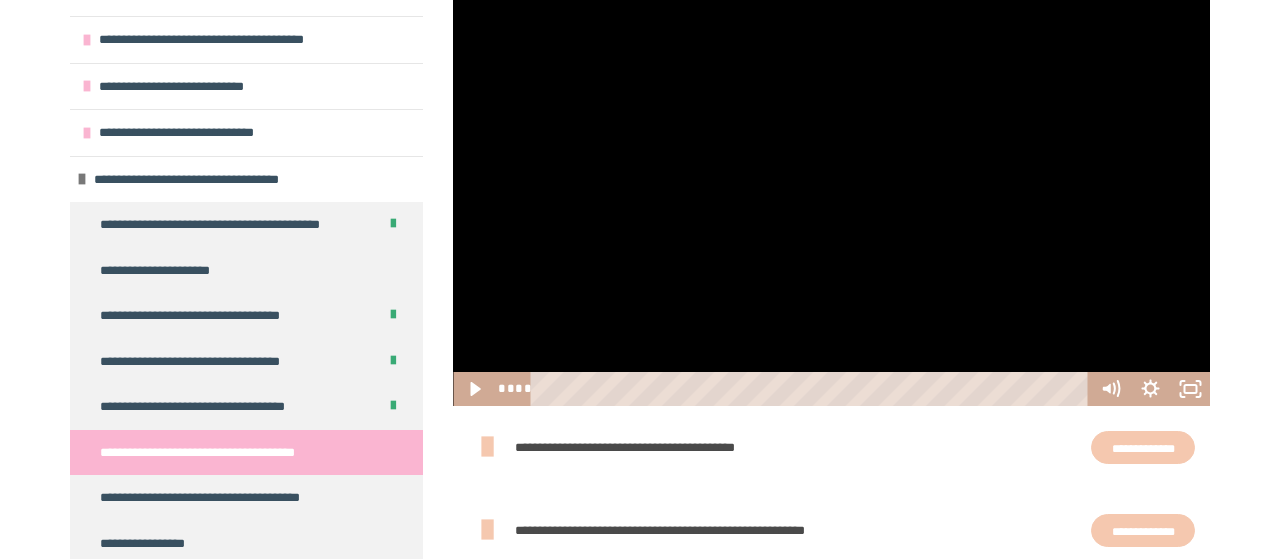 click 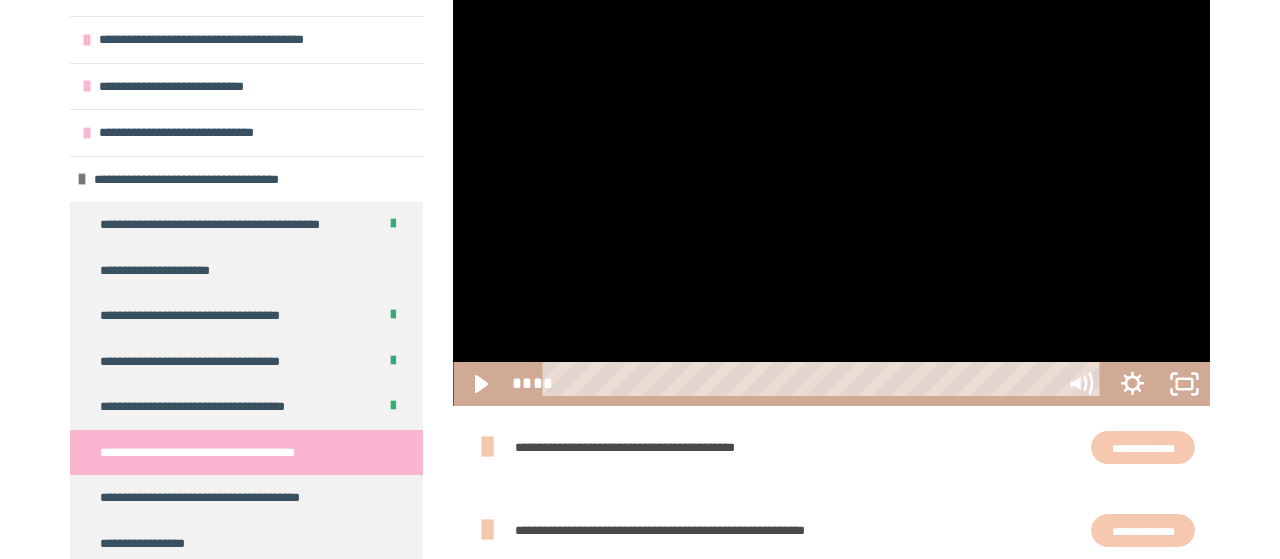 scroll, scrollTop: 0, scrollLeft: 0, axis: both 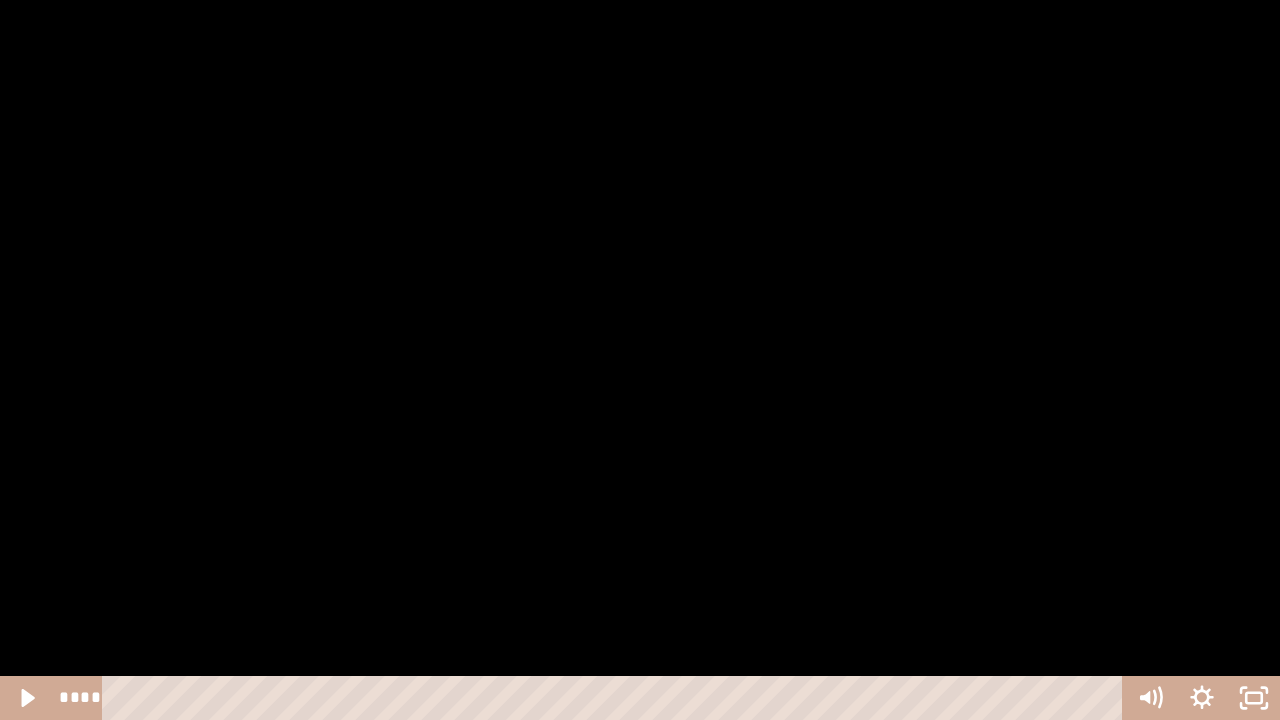 click at bounding box center (640, 360) 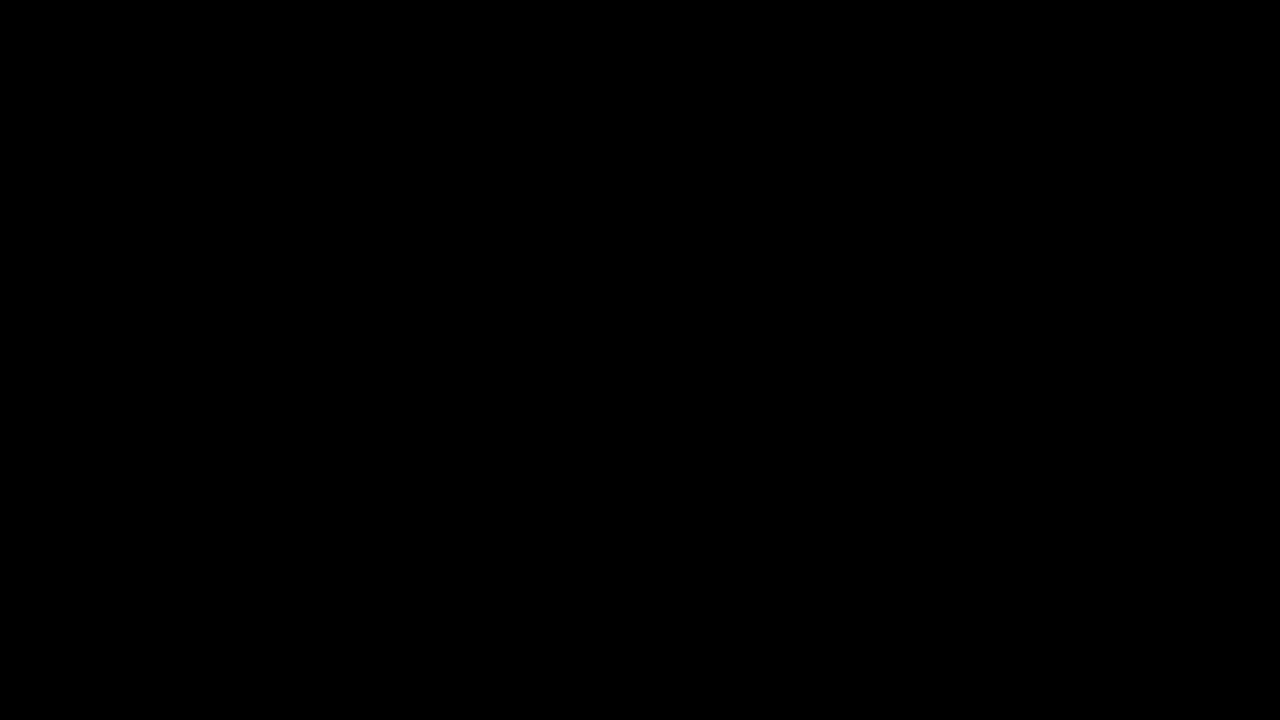 click at bounding box center (640, 360) 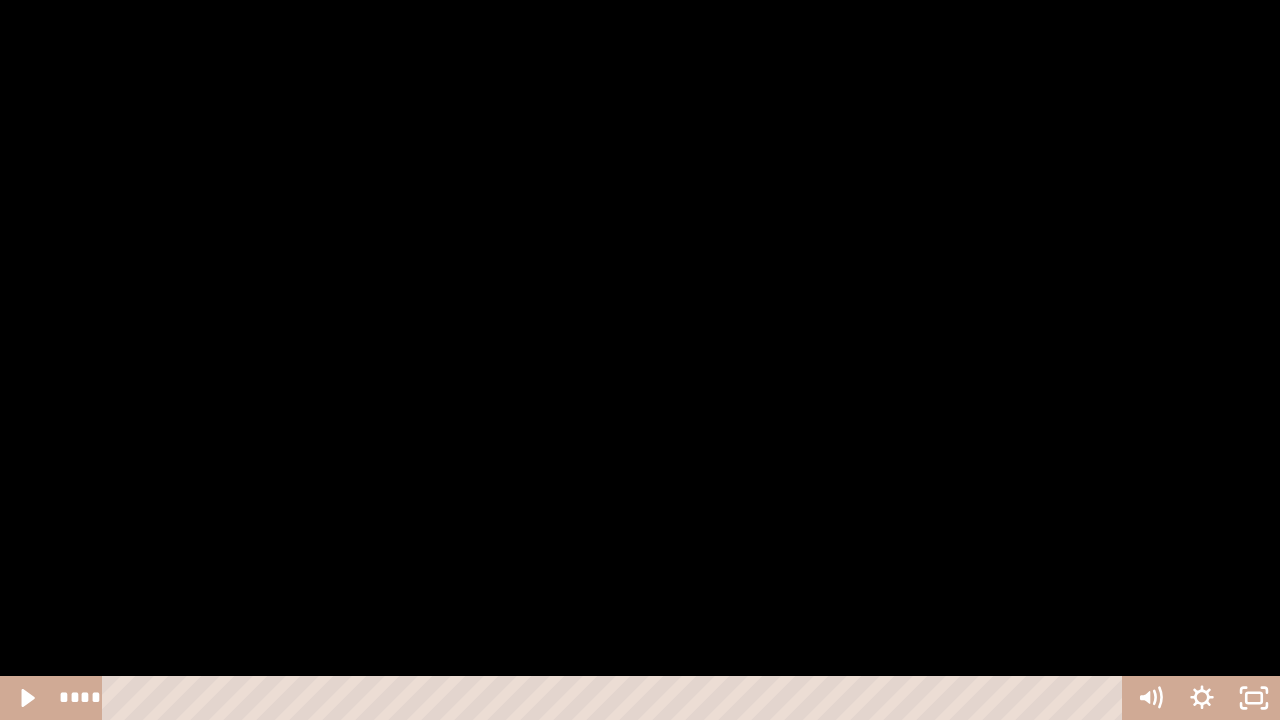 click at bounding box center [640, 360] 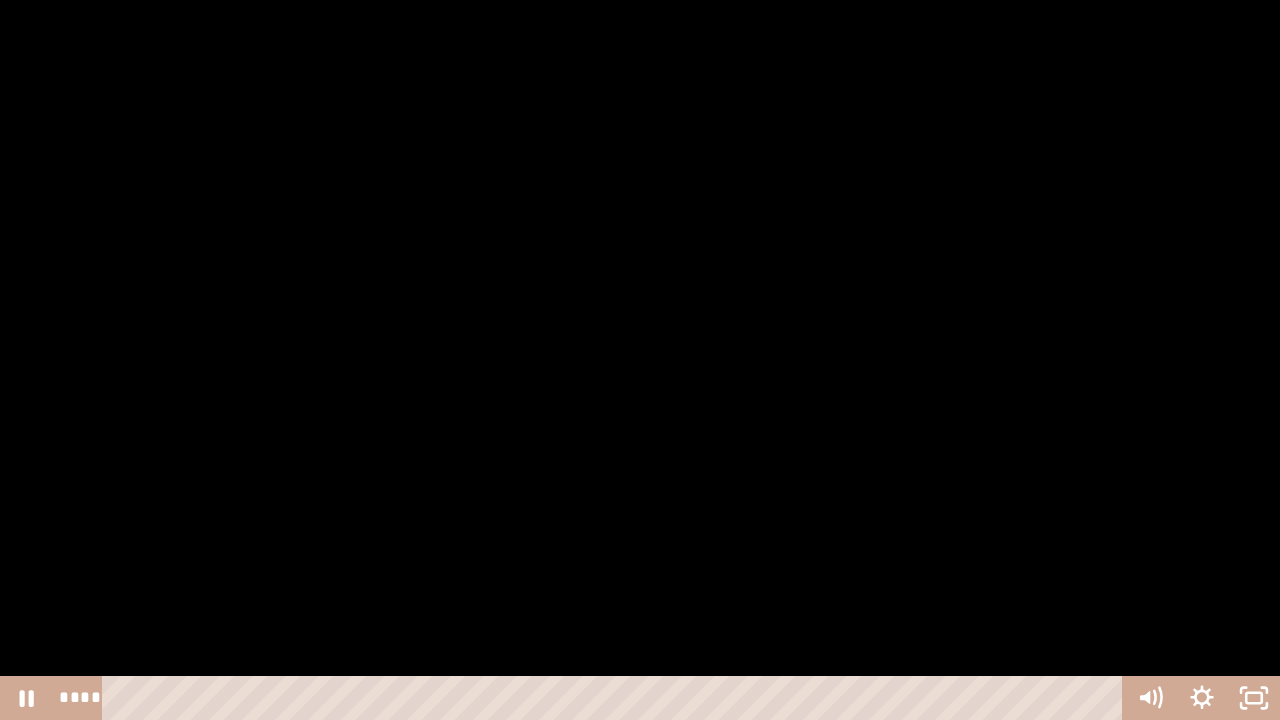 click at bounding box center [640, 360] 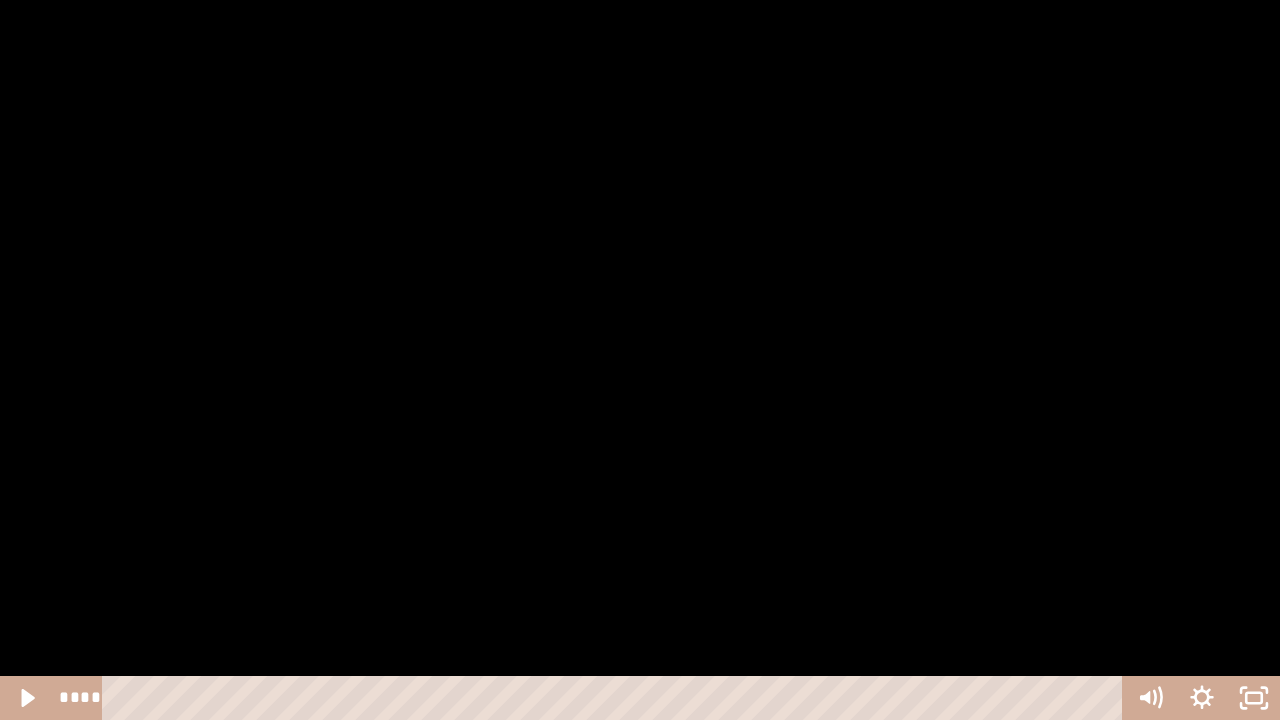click at bounding box center (640, 360) 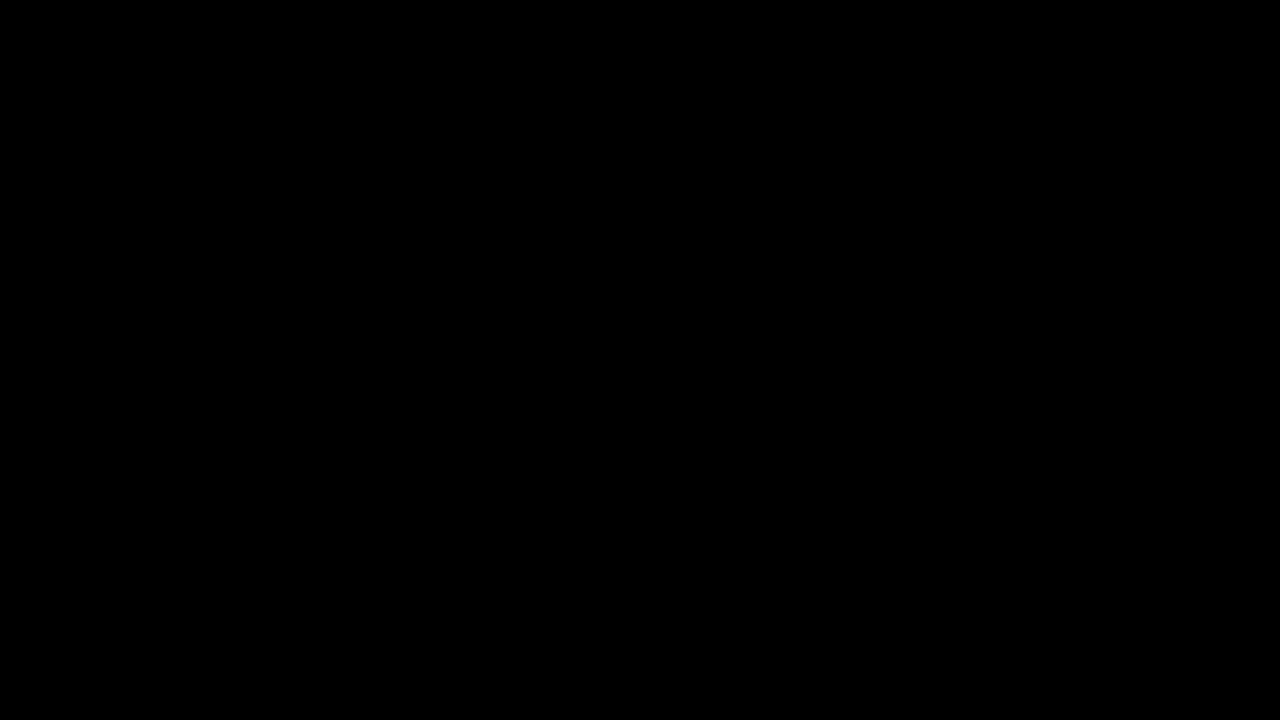 click at bounding box center (640, 360) 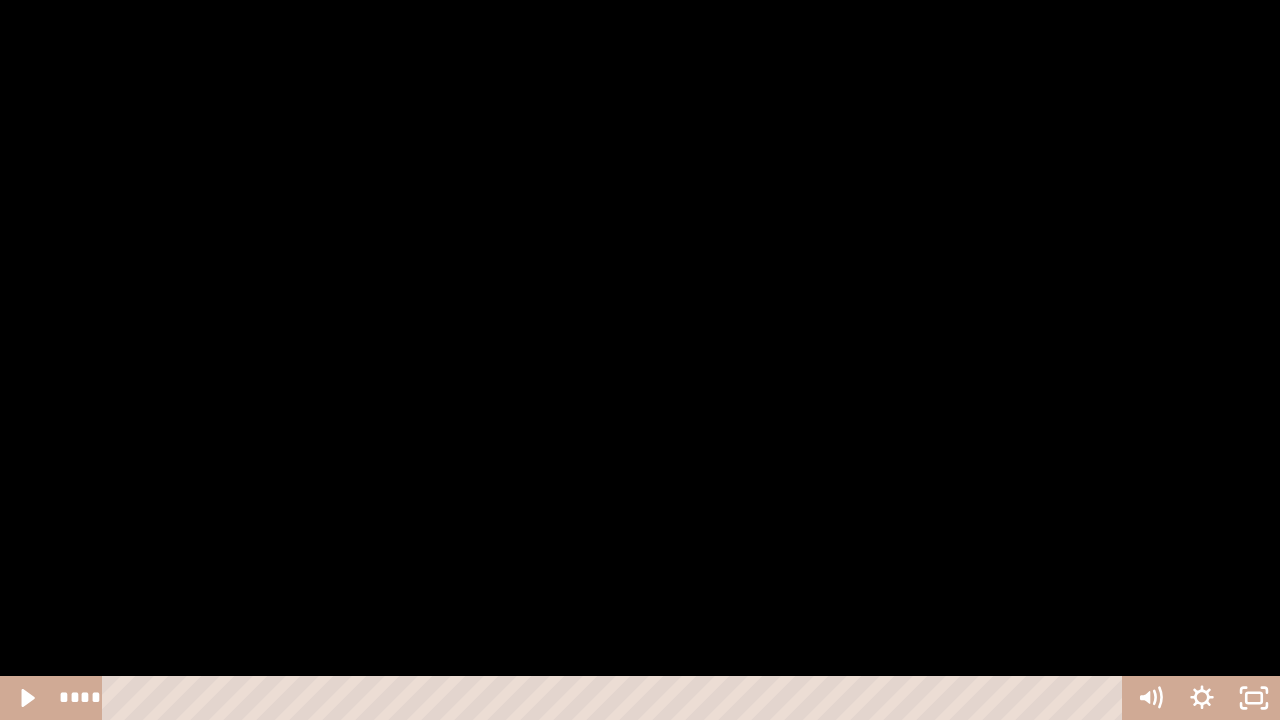click at bounding box center (640, 360) 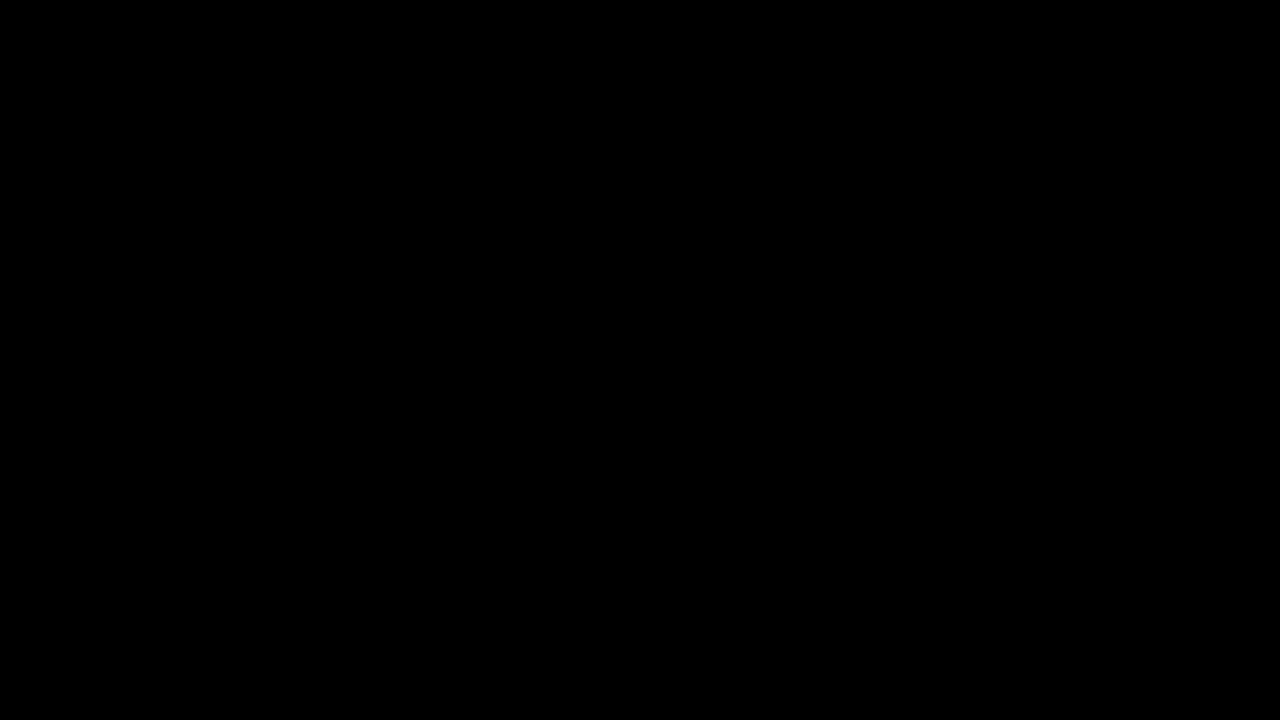 click at bounding box center (640, 360) 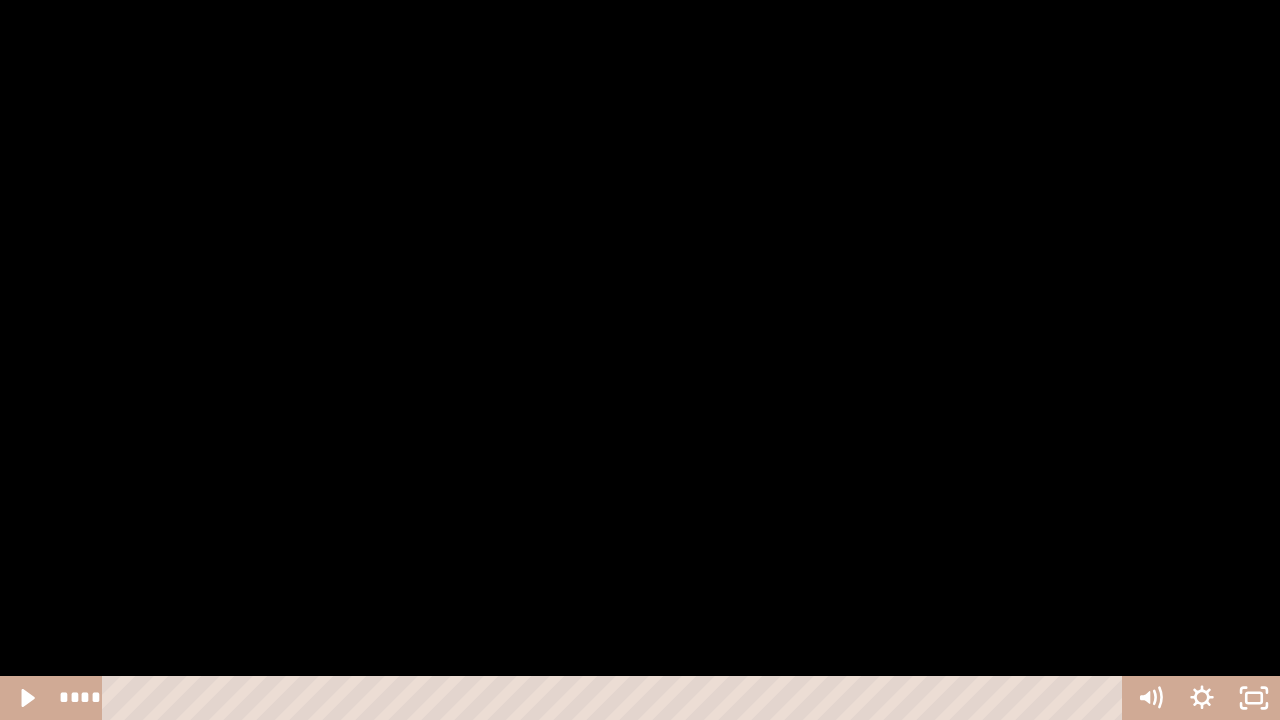 click at bounding box center [640, 360] 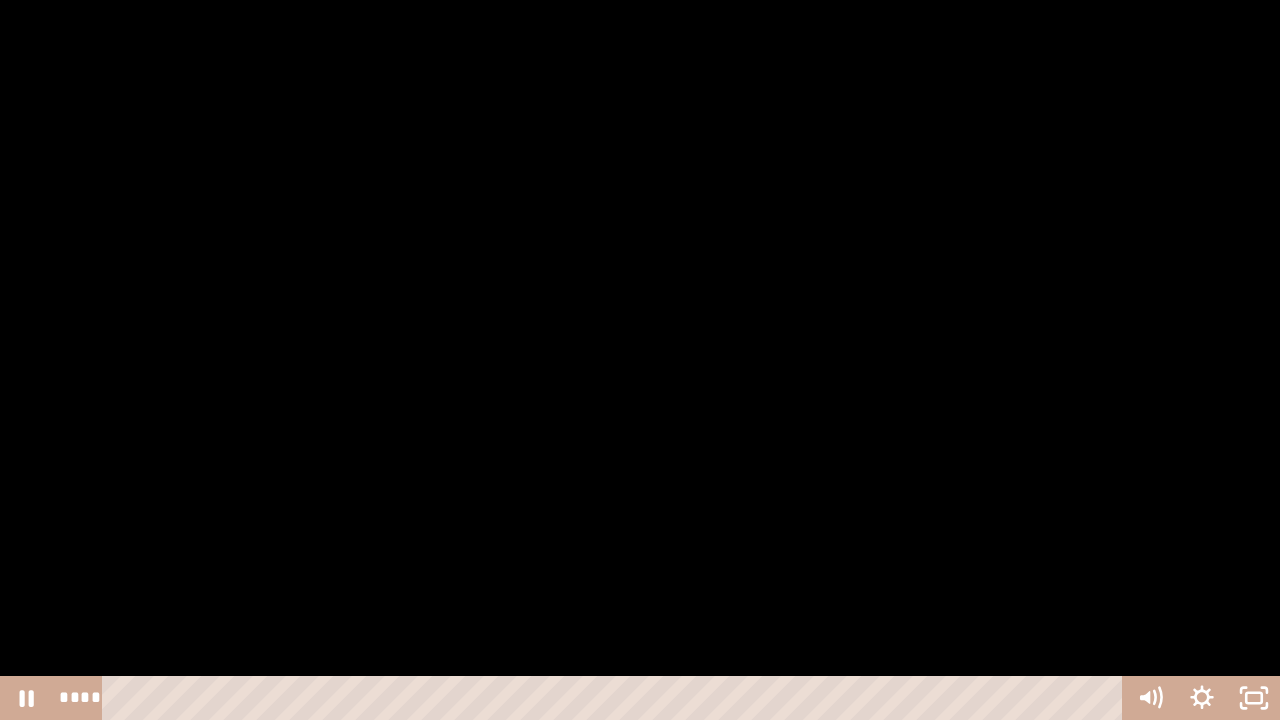 click at bounding box center (640, 360) 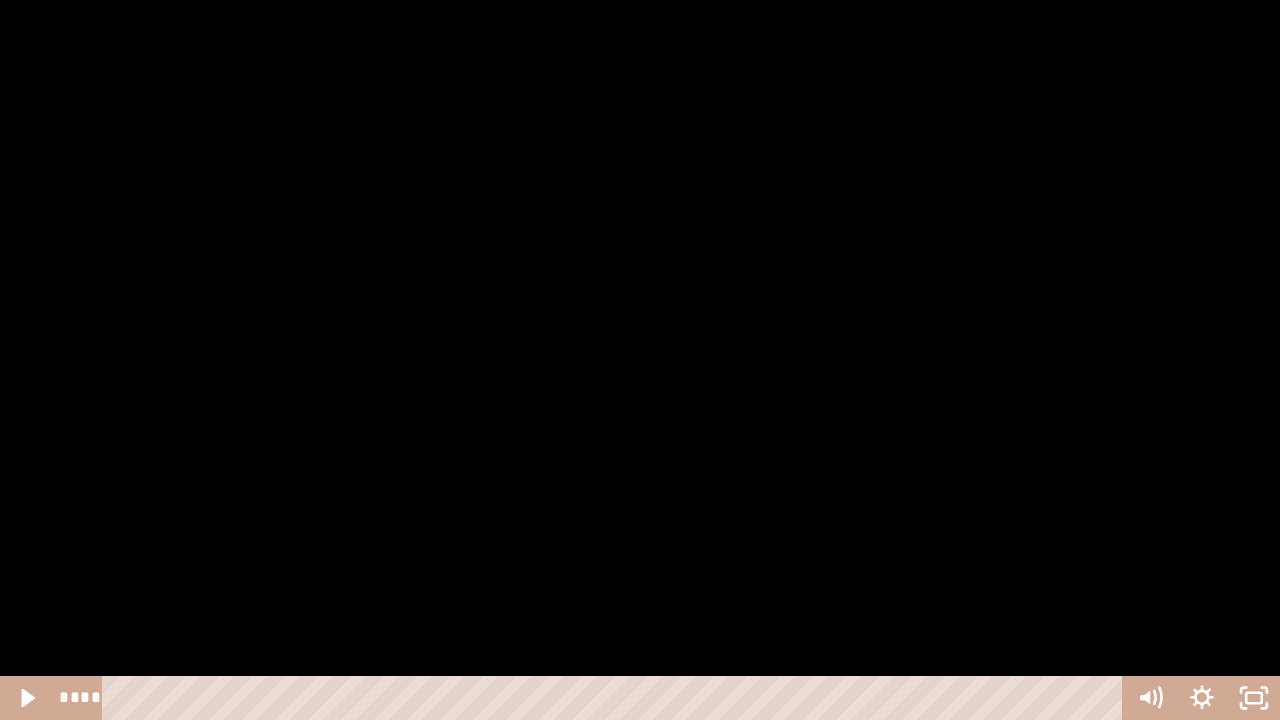 click at bounding box center (640, 360) 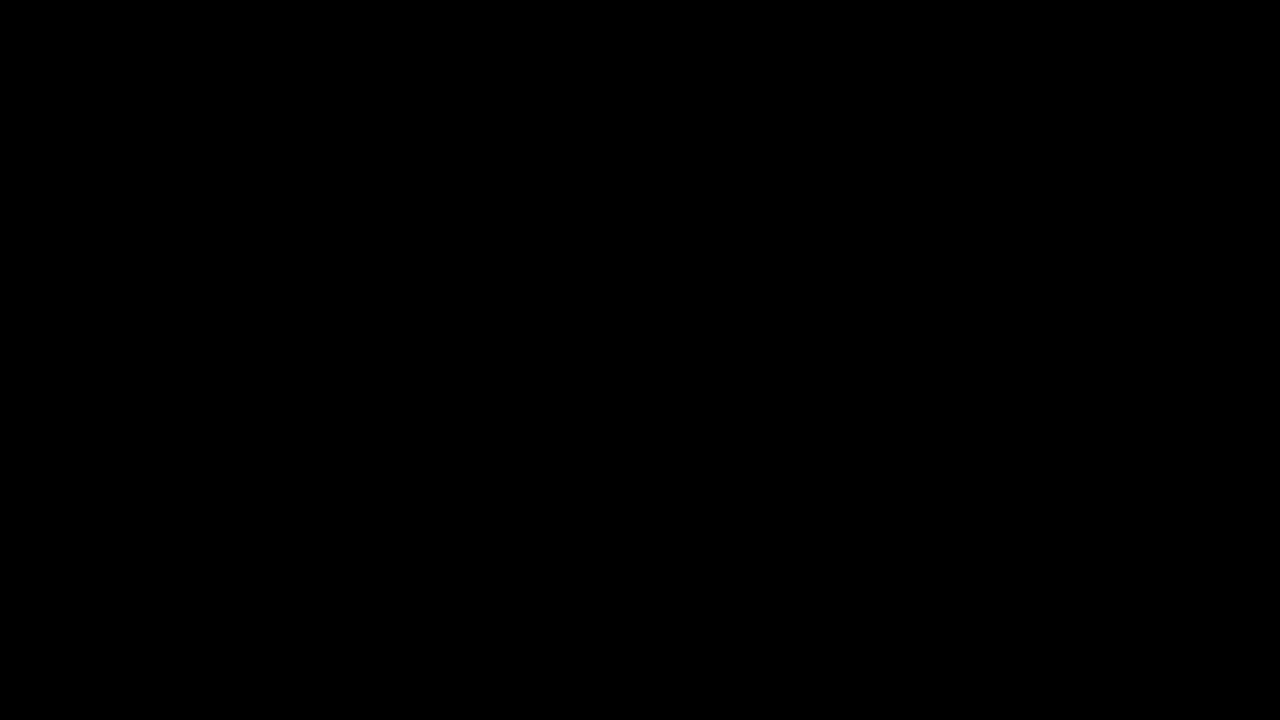 click at bounding box center (640, 360) 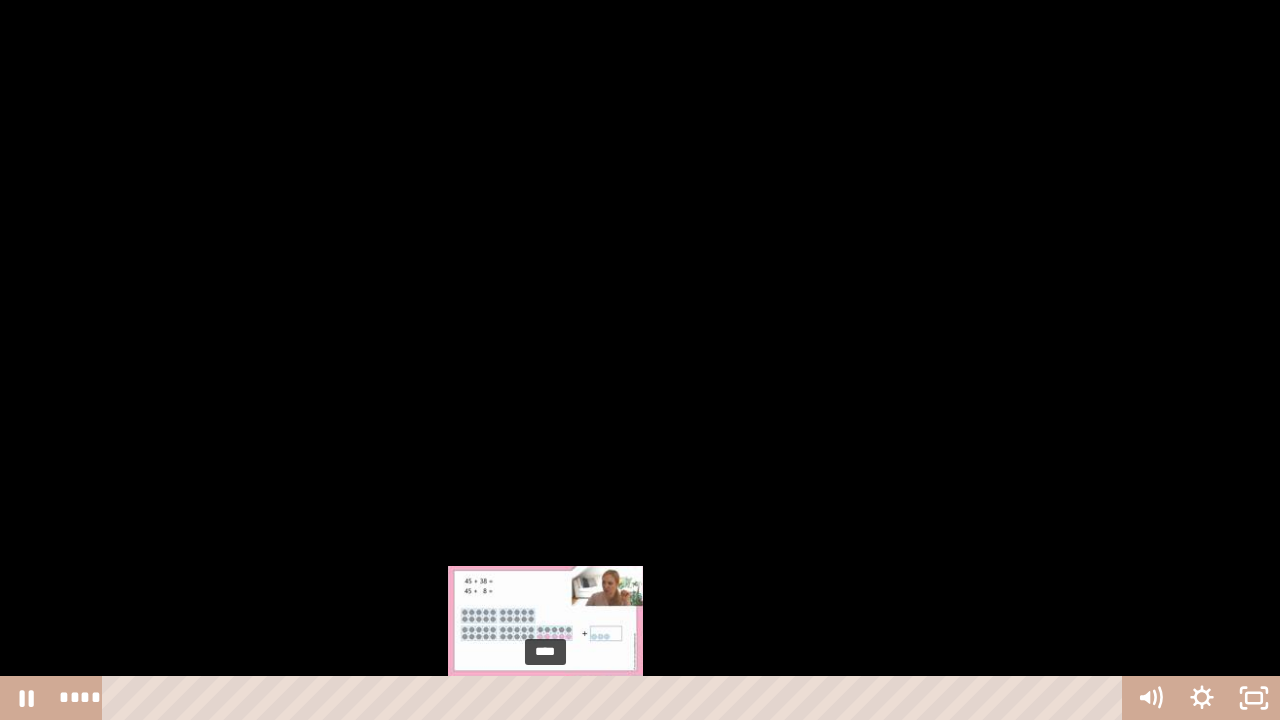 click at bounding box center (640, 360) 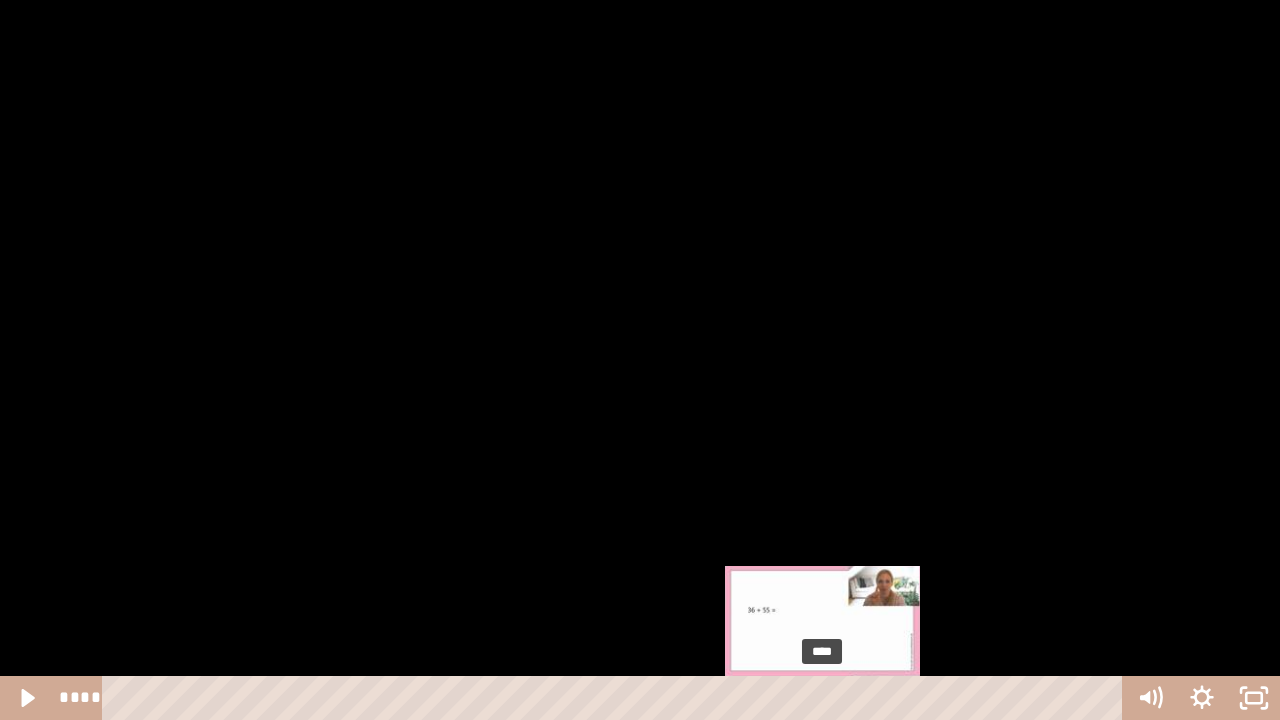 click at bounding box center (640, 360) 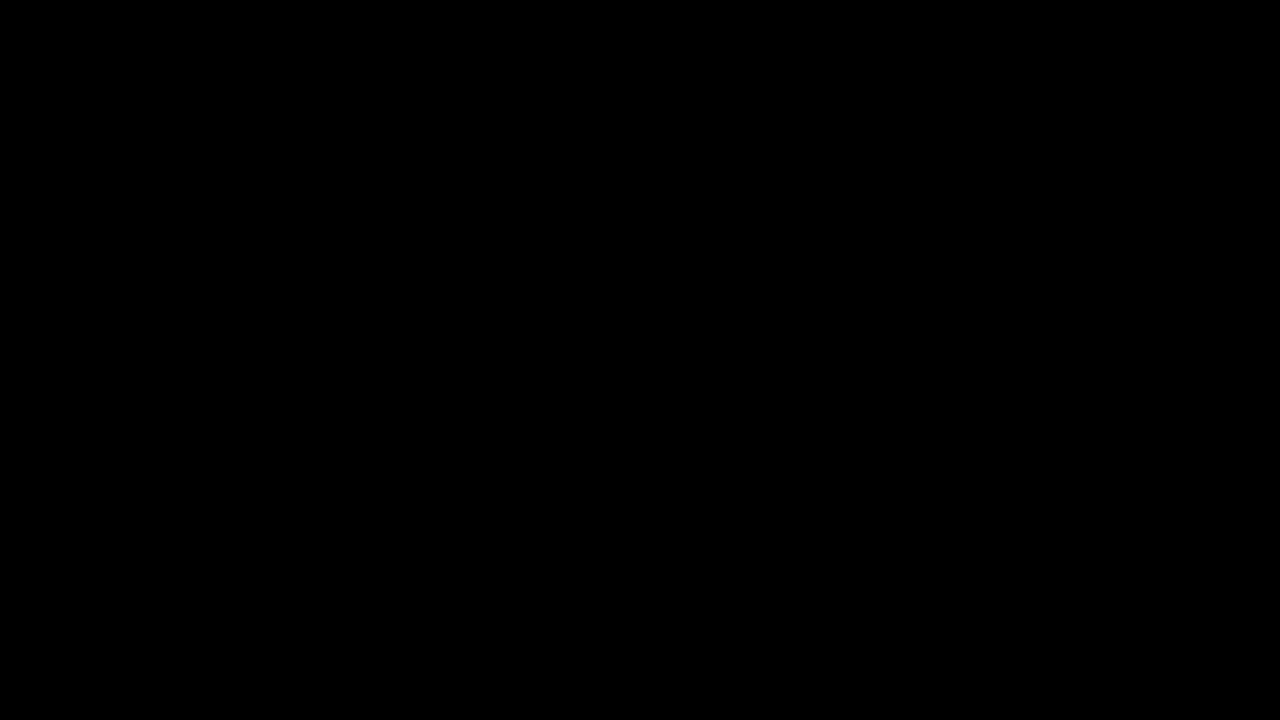 click at bounding box center [640, 360] 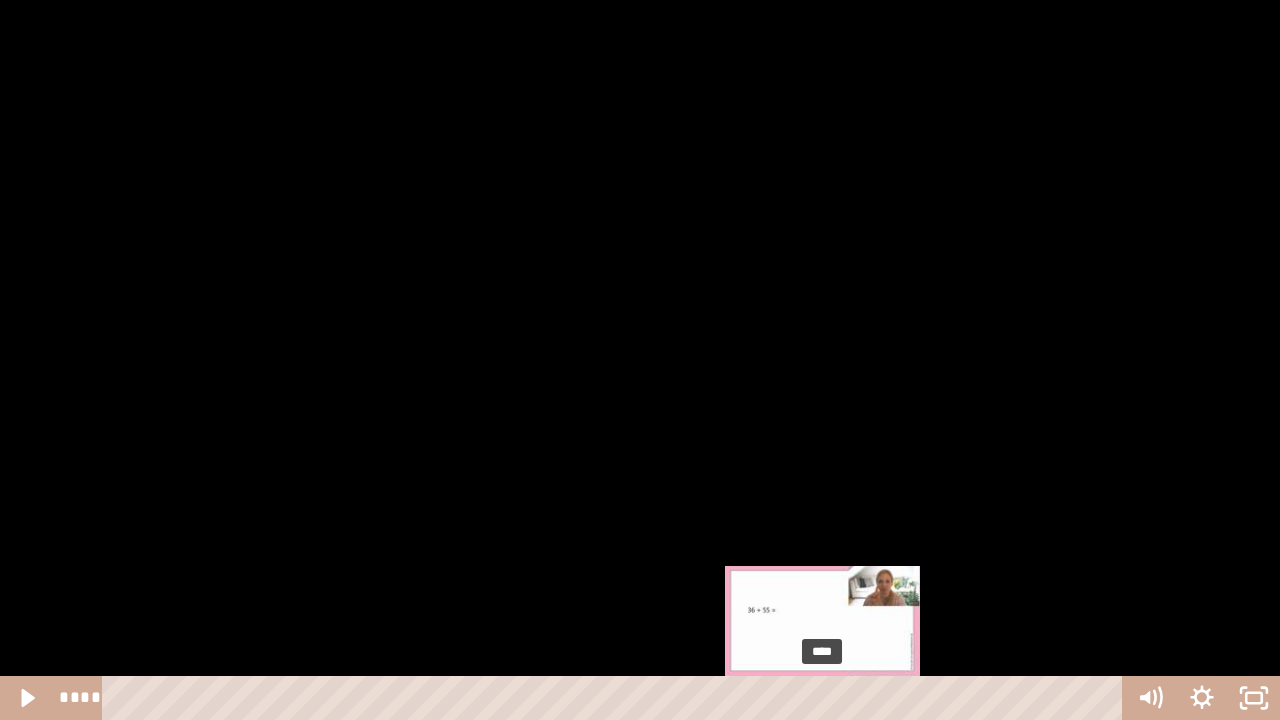 click at bounding box center (640, 360) 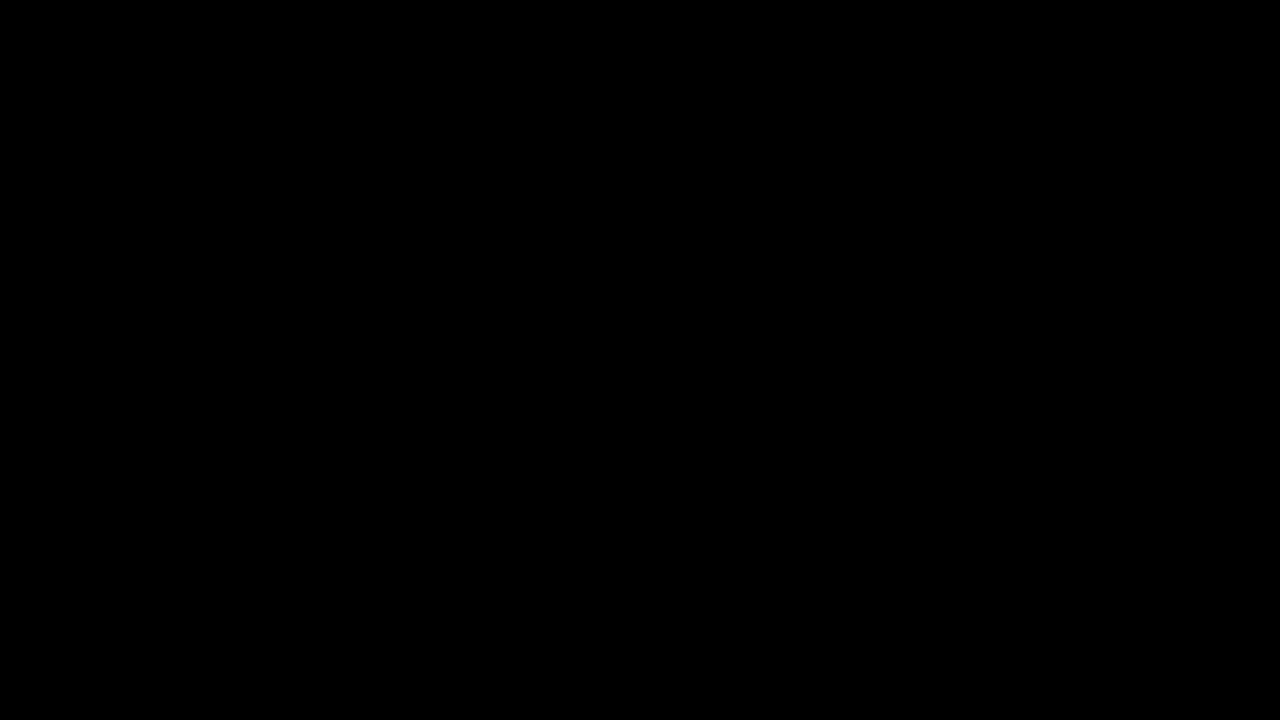 click at bounding box center [640, 360] 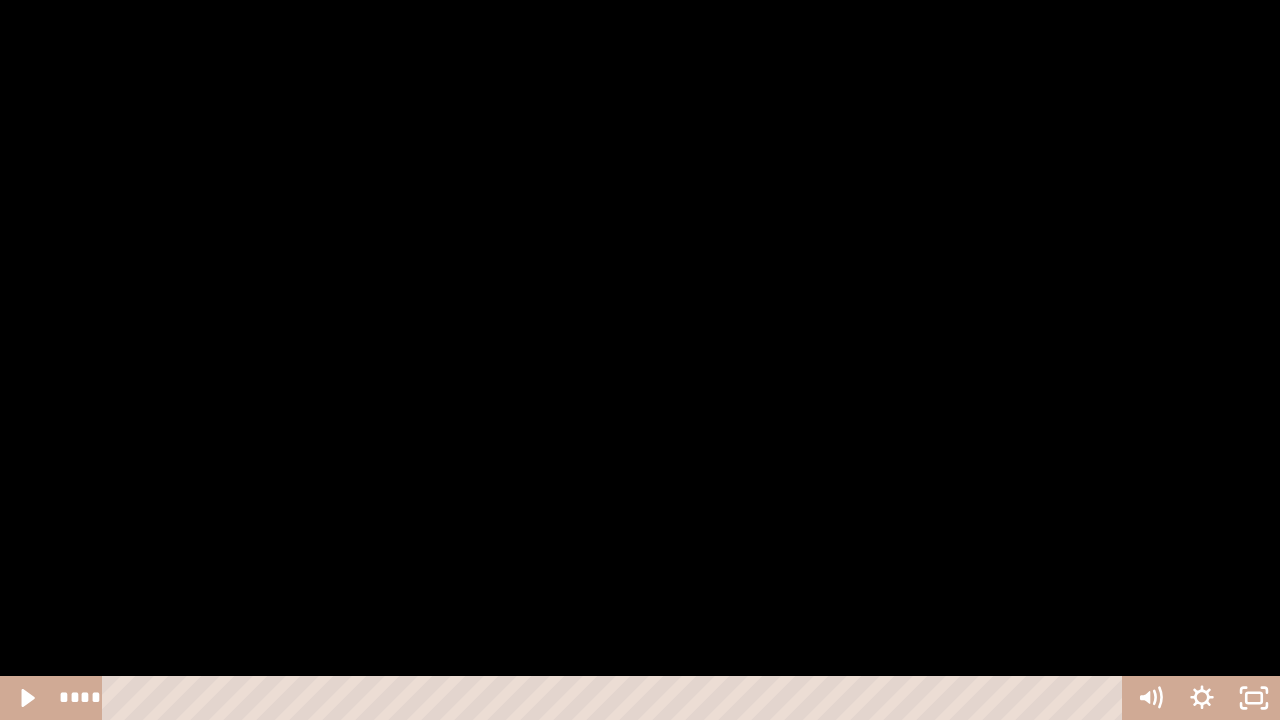 click at bounding box center [640, 360] 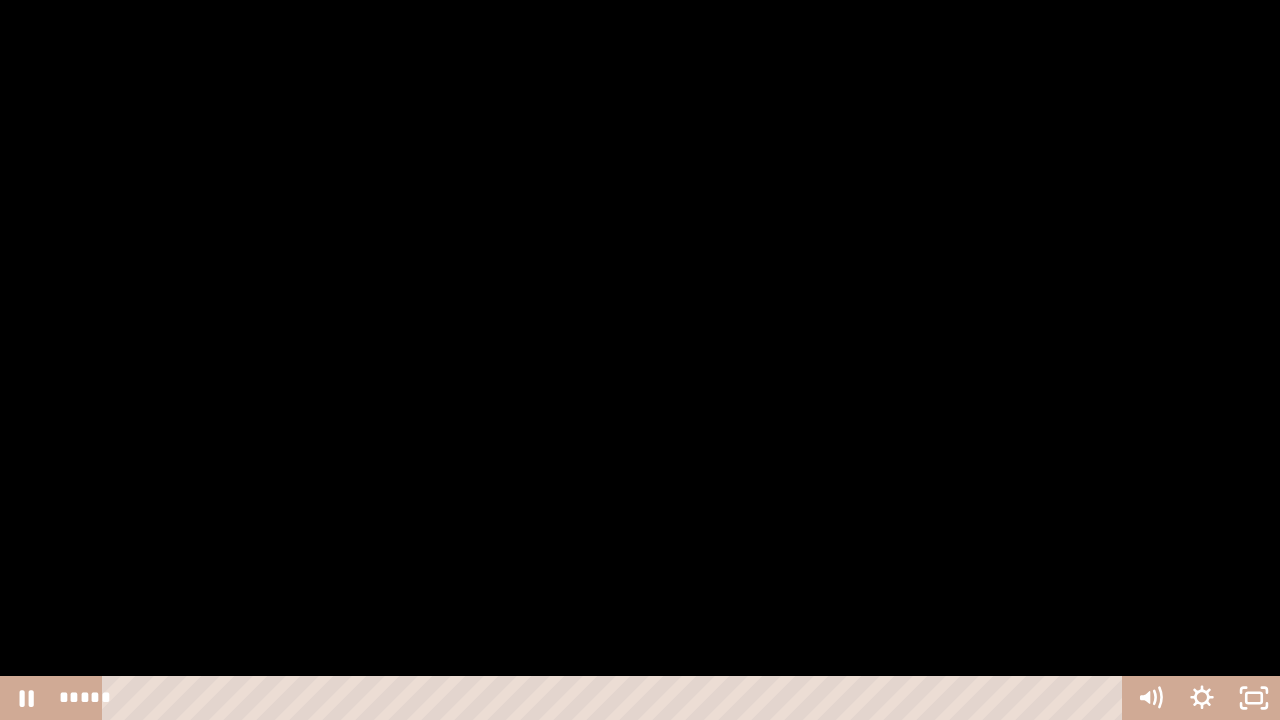 click at bounding box center (640, 360) 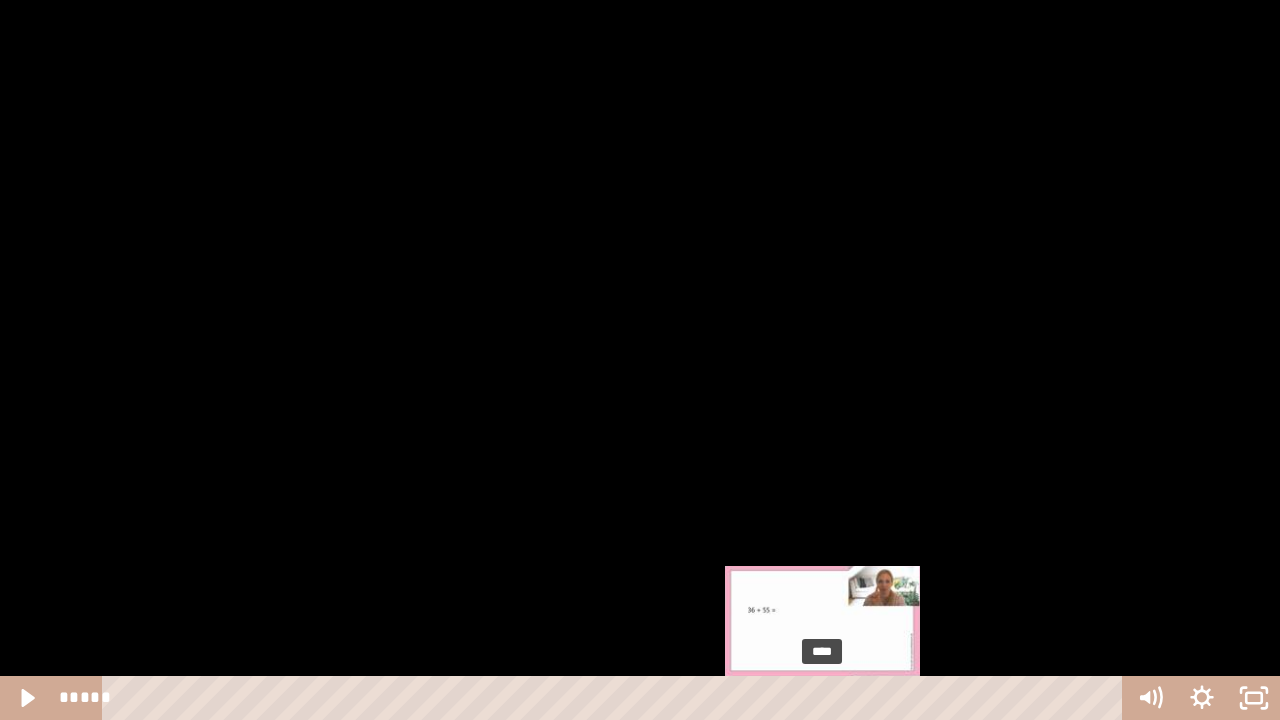 click at bounding box center (640, 360) 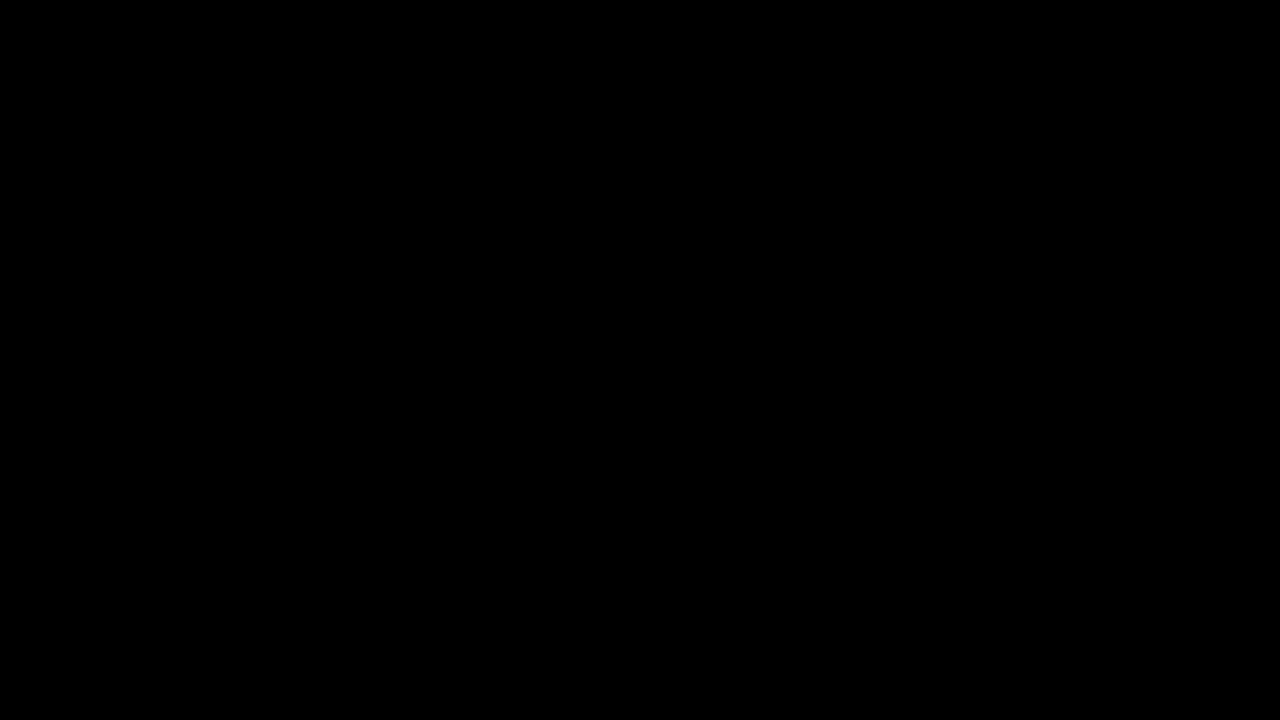 click at bounding box center [640, 360] 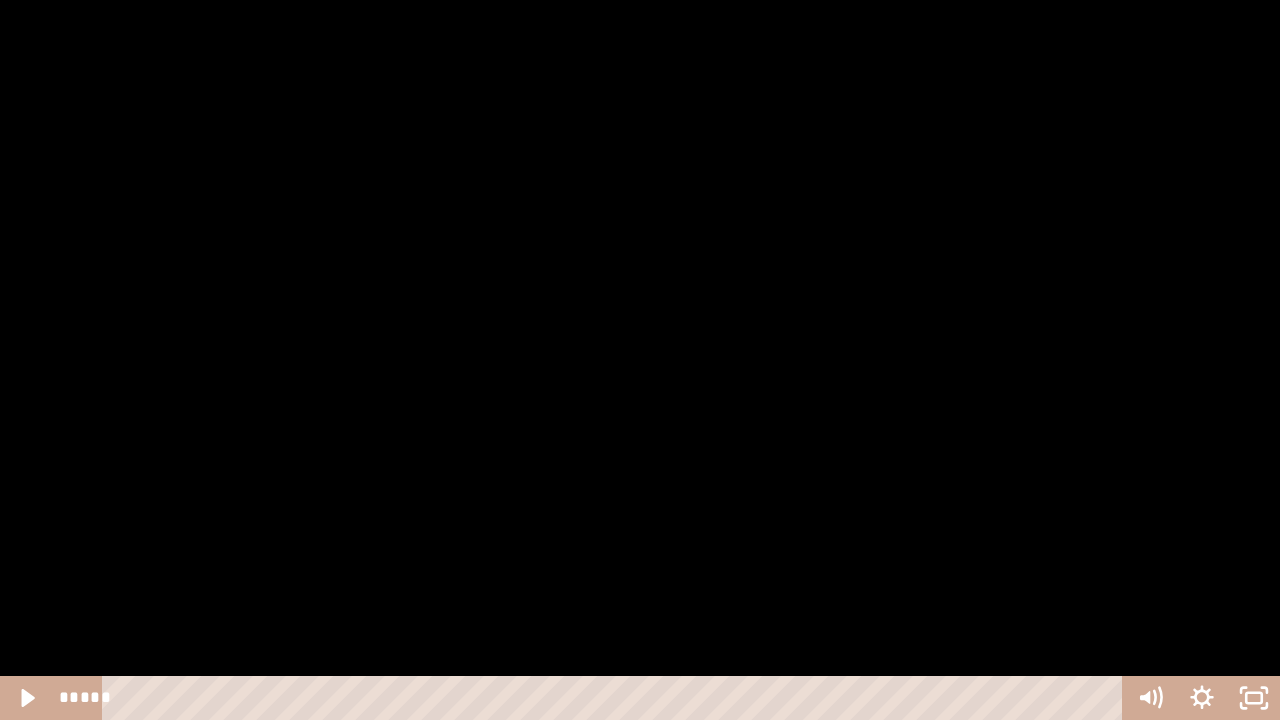 click 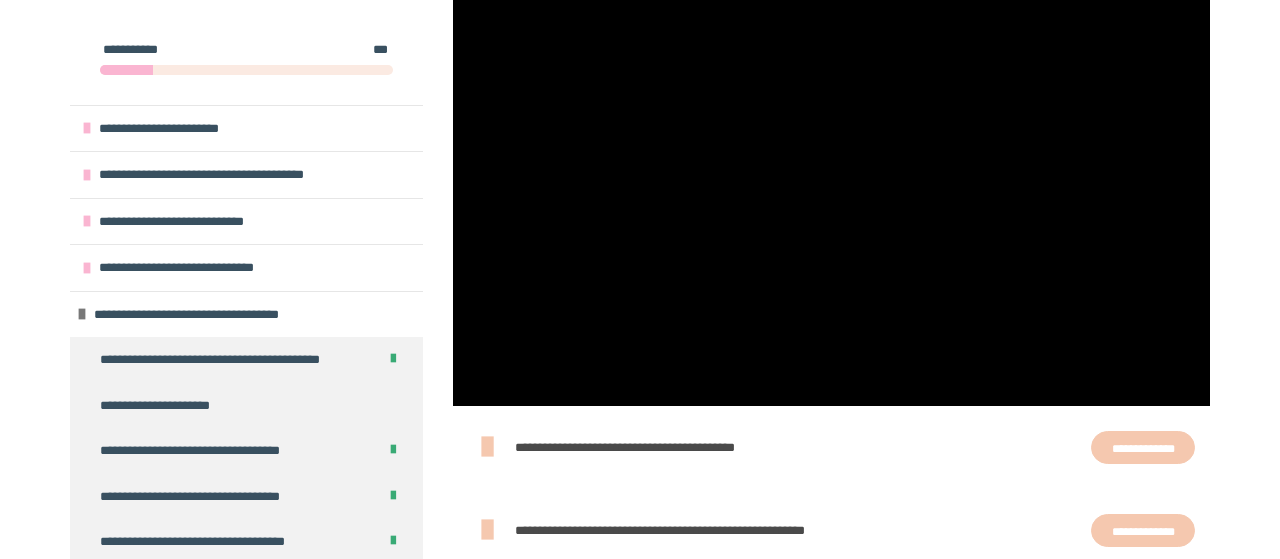 click at bounding box center [831, 194] 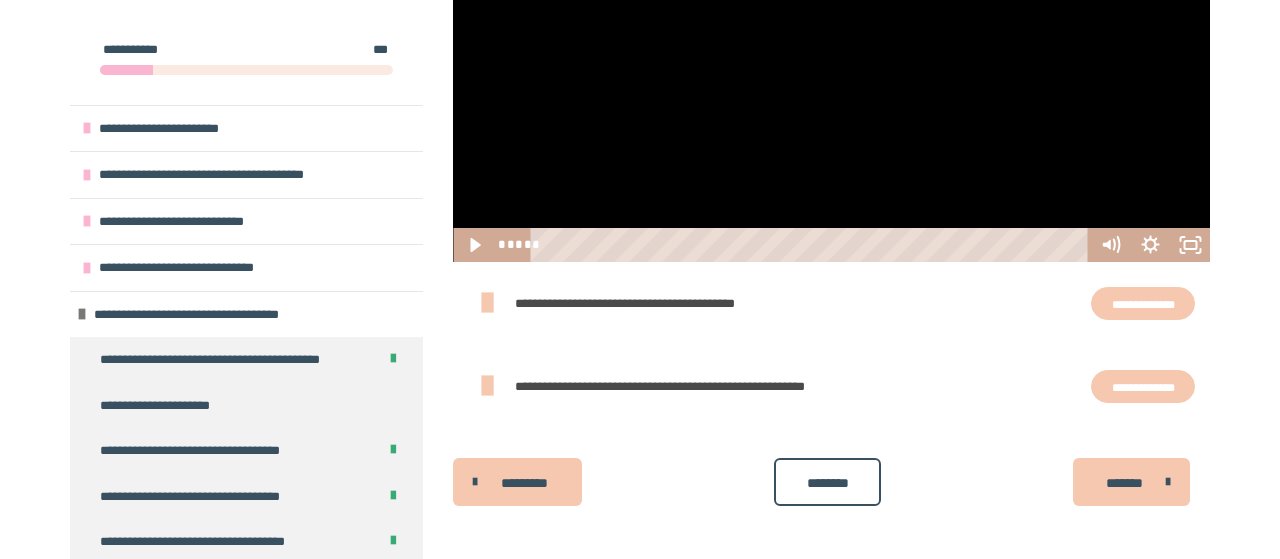 scroll, scrollTop: 492, scrollLeft: 0, axis: vertical 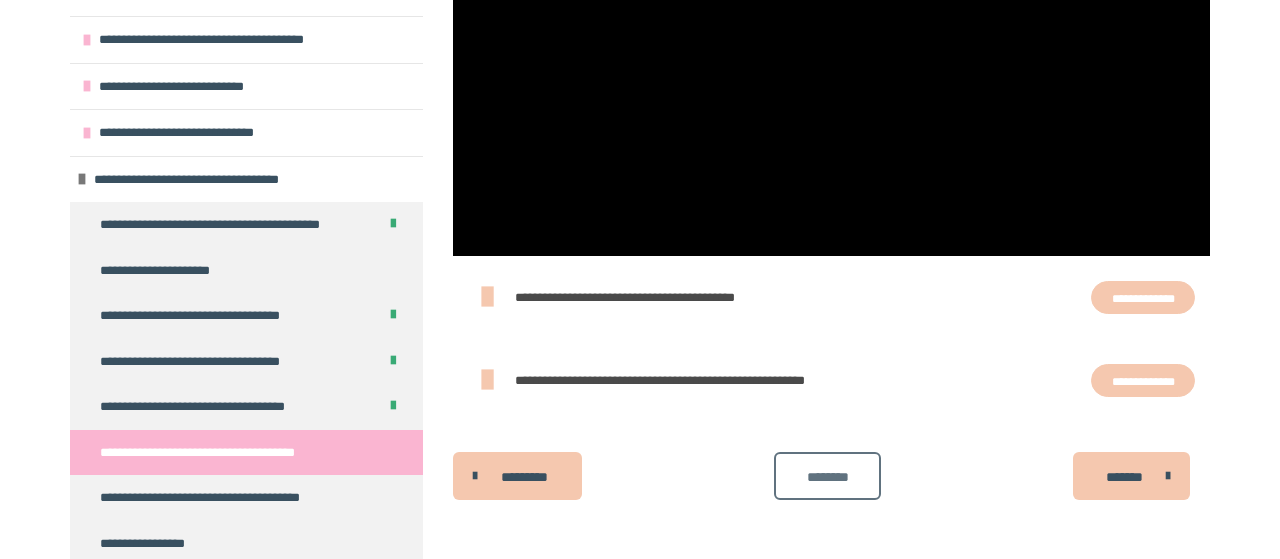 click on "********" at bounding box center (827, 477) 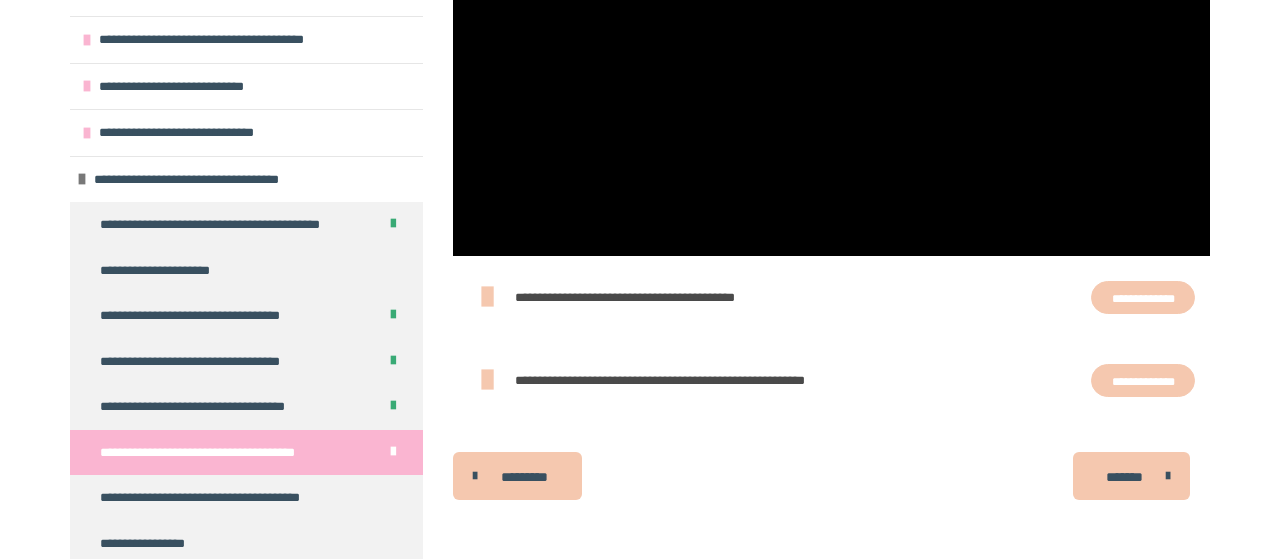 click on "**********" at bounding box center [1143, 380] 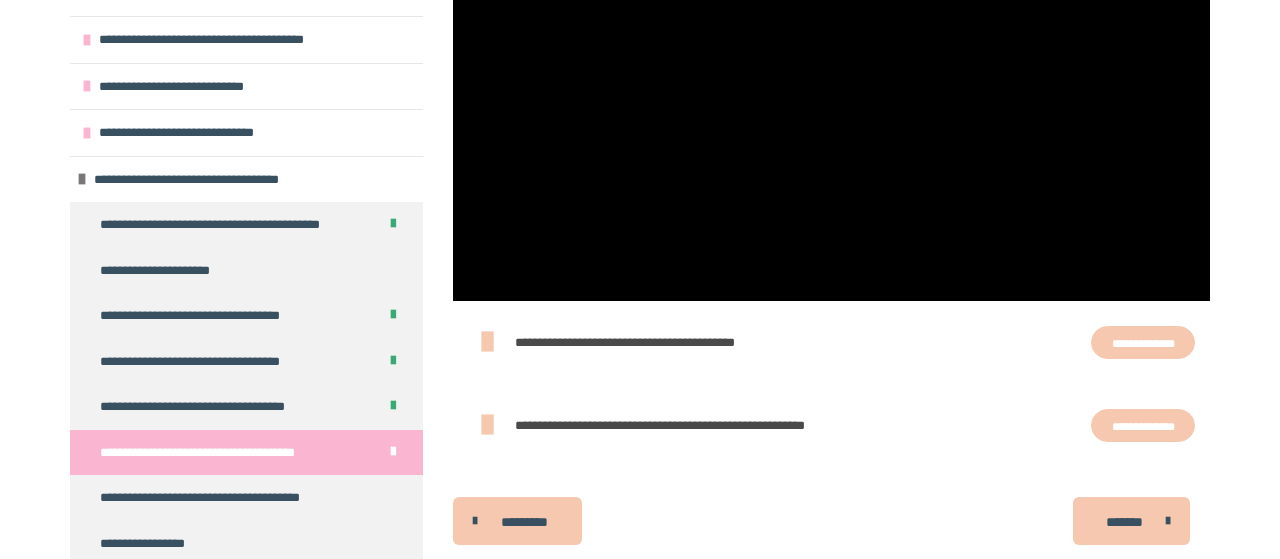 scroll, scrollTop: 492, scrollLeft: 0, axis: vertical 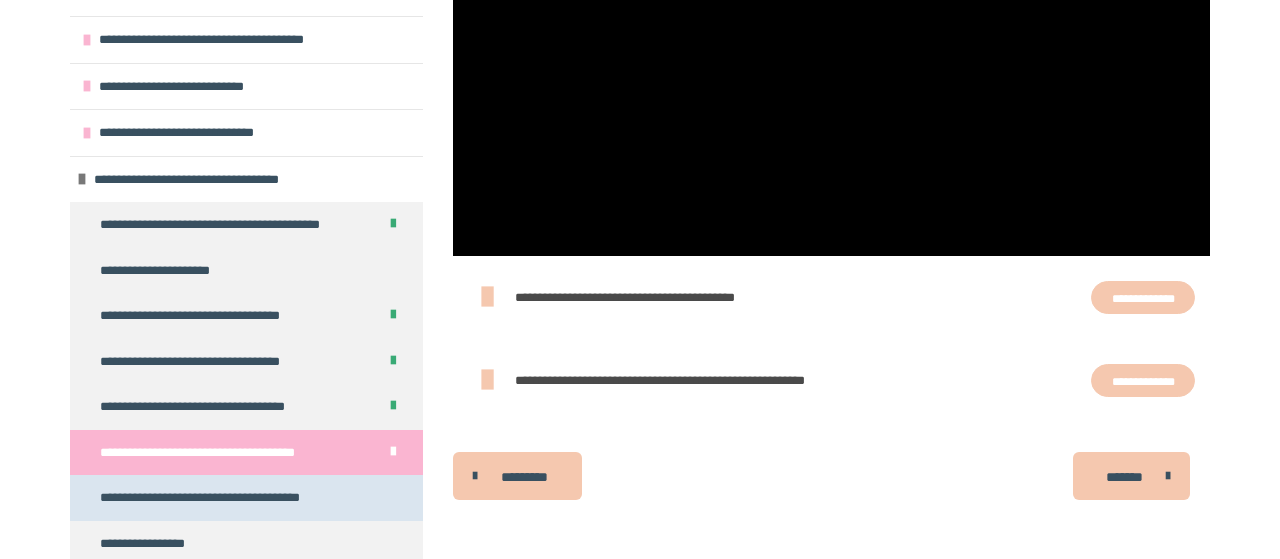 click on "**********" at bounding box center (224, 498) 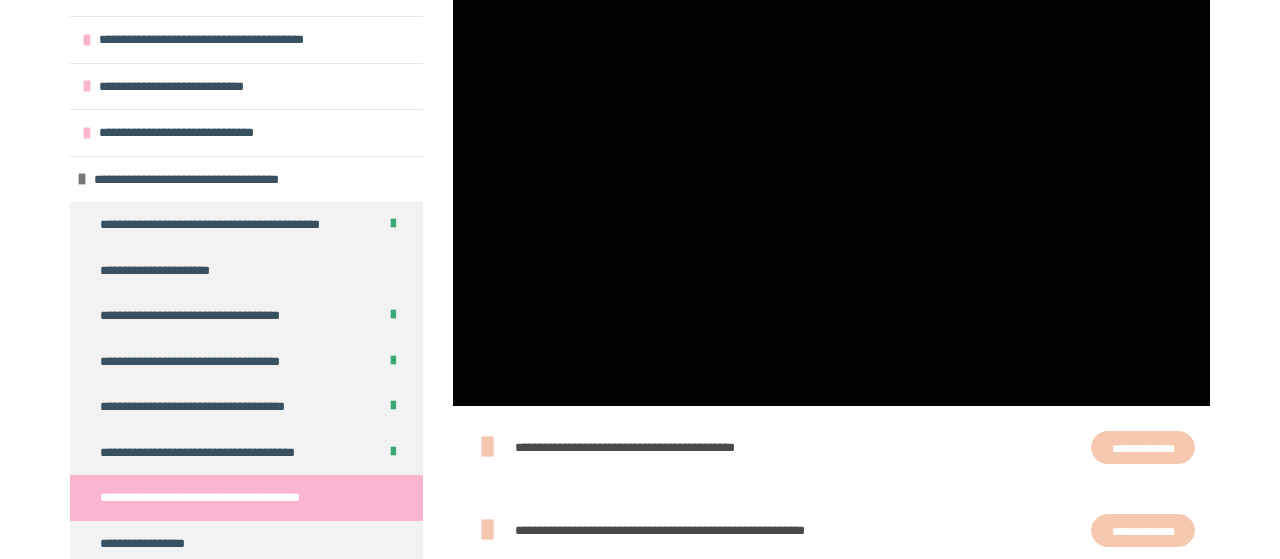 scroll, scrollTop: 402, scrollLeft: 0, axis: vertical 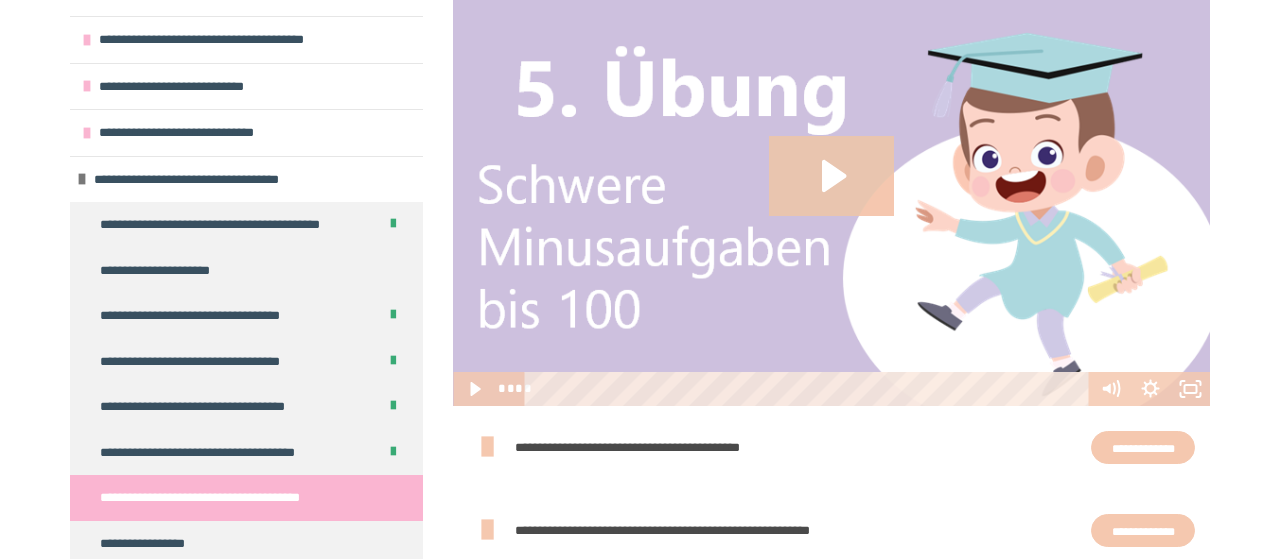 click 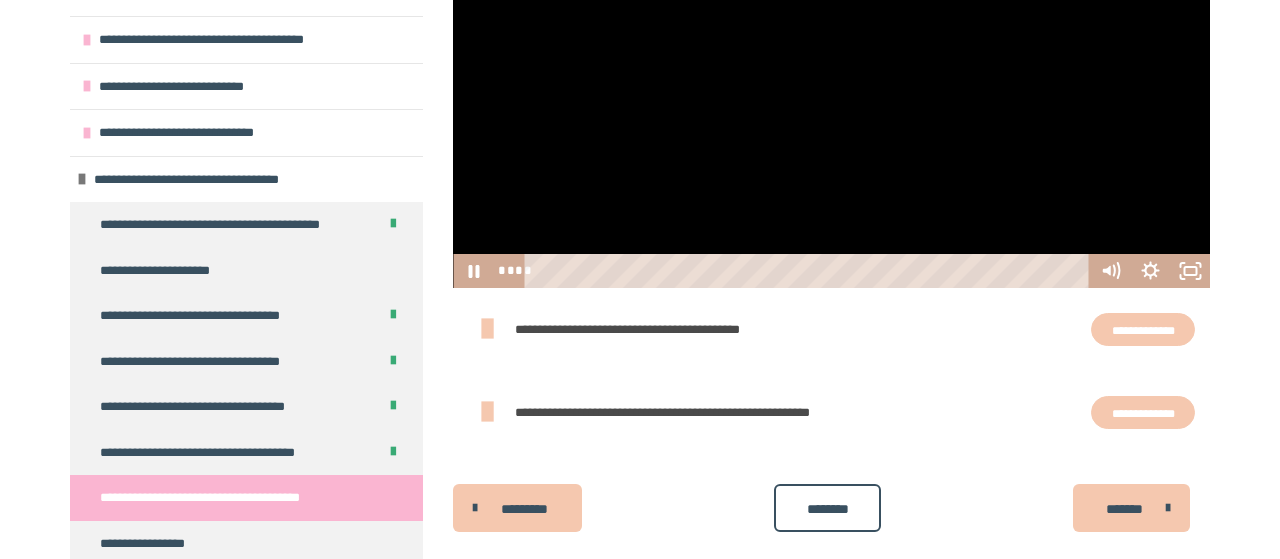 scroll, scrollTop: 552, scrollLeft: 0, axis: vertical 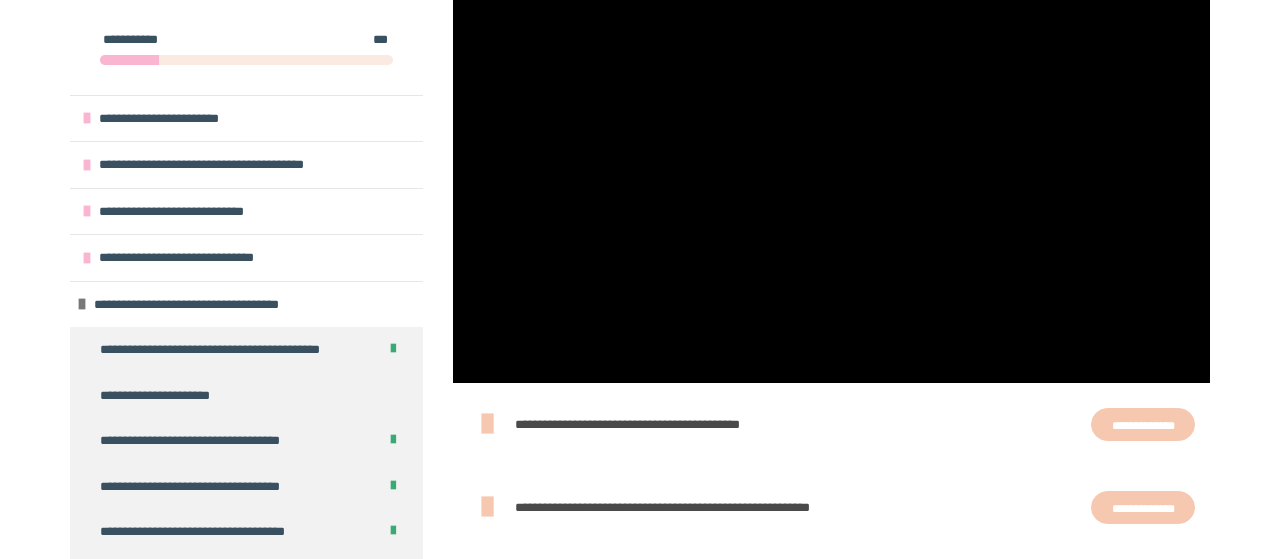 click at bounding box center (831, 171) 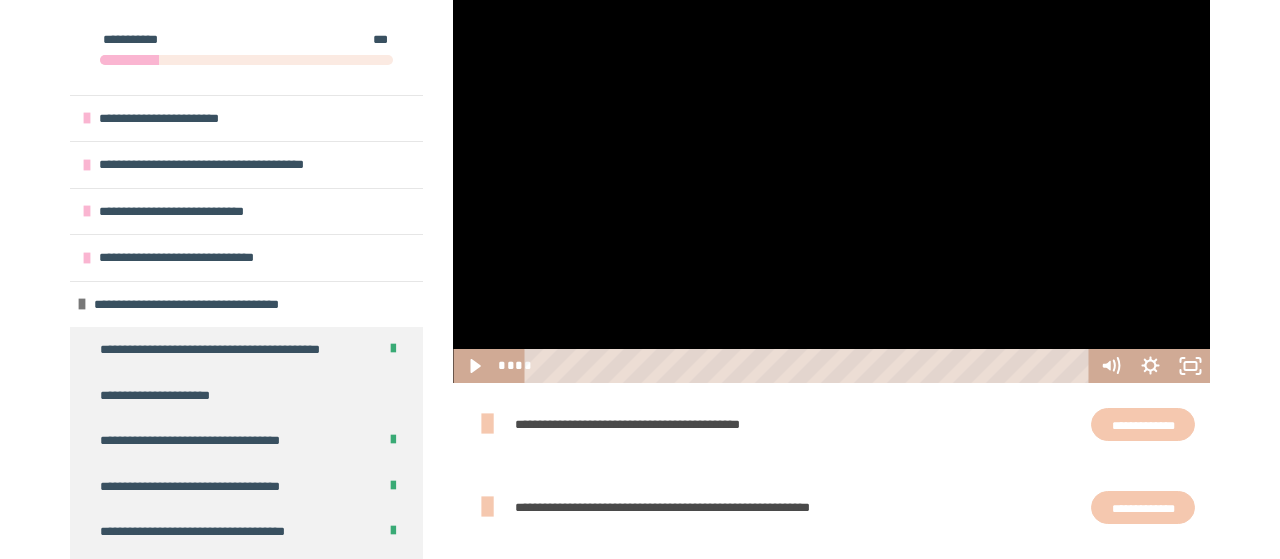 click at bounding box center [831, 171] 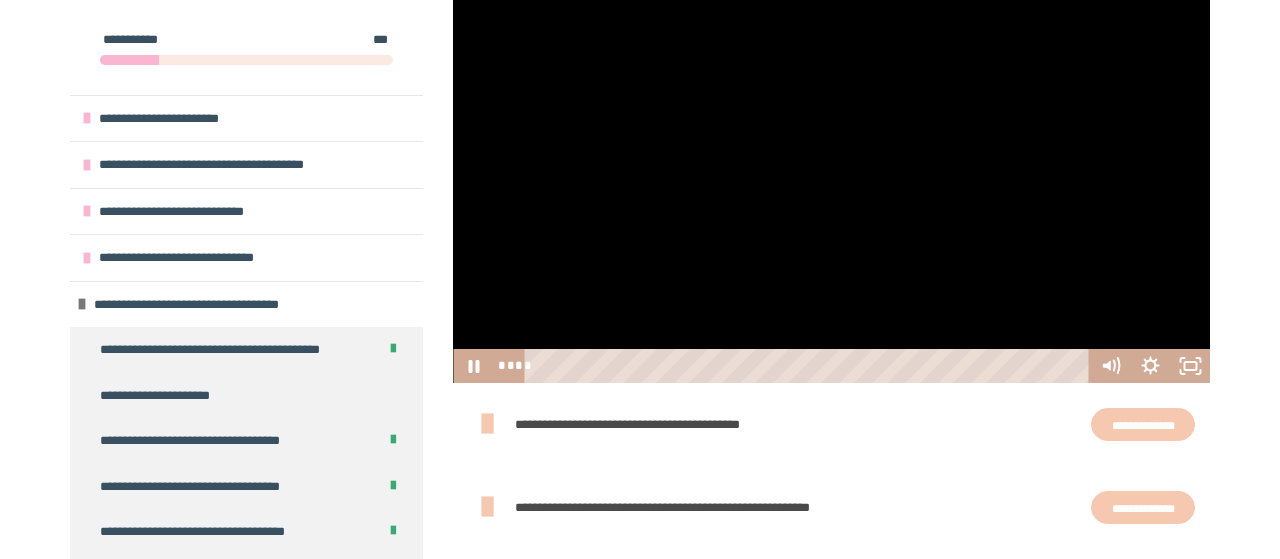 click 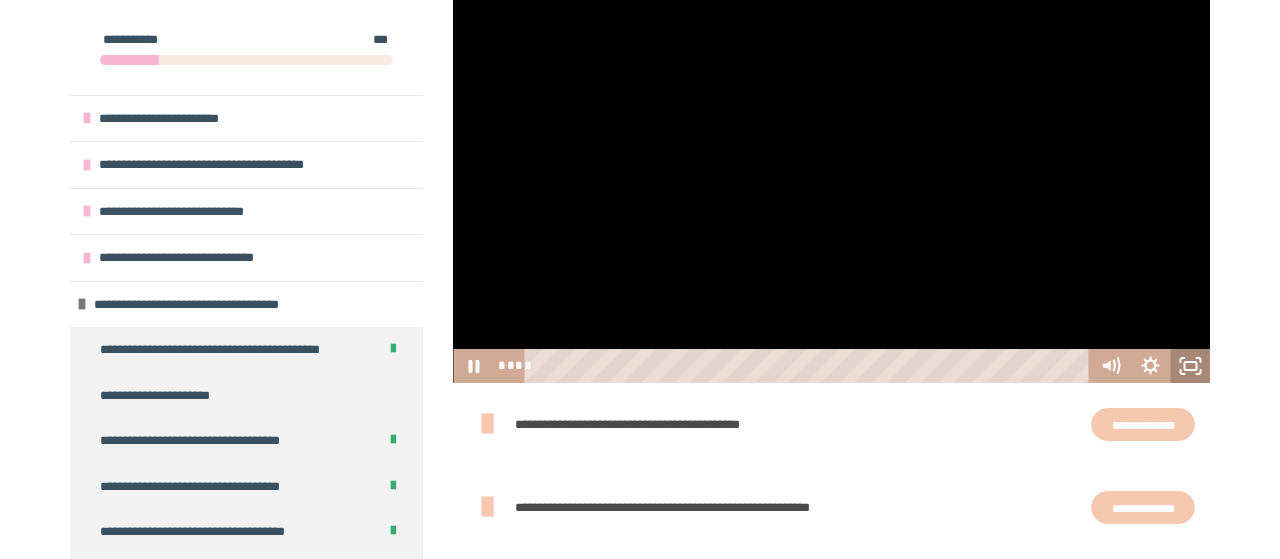 scroll, scrollTop: 412, scrollLeft: 0, axis: vertical 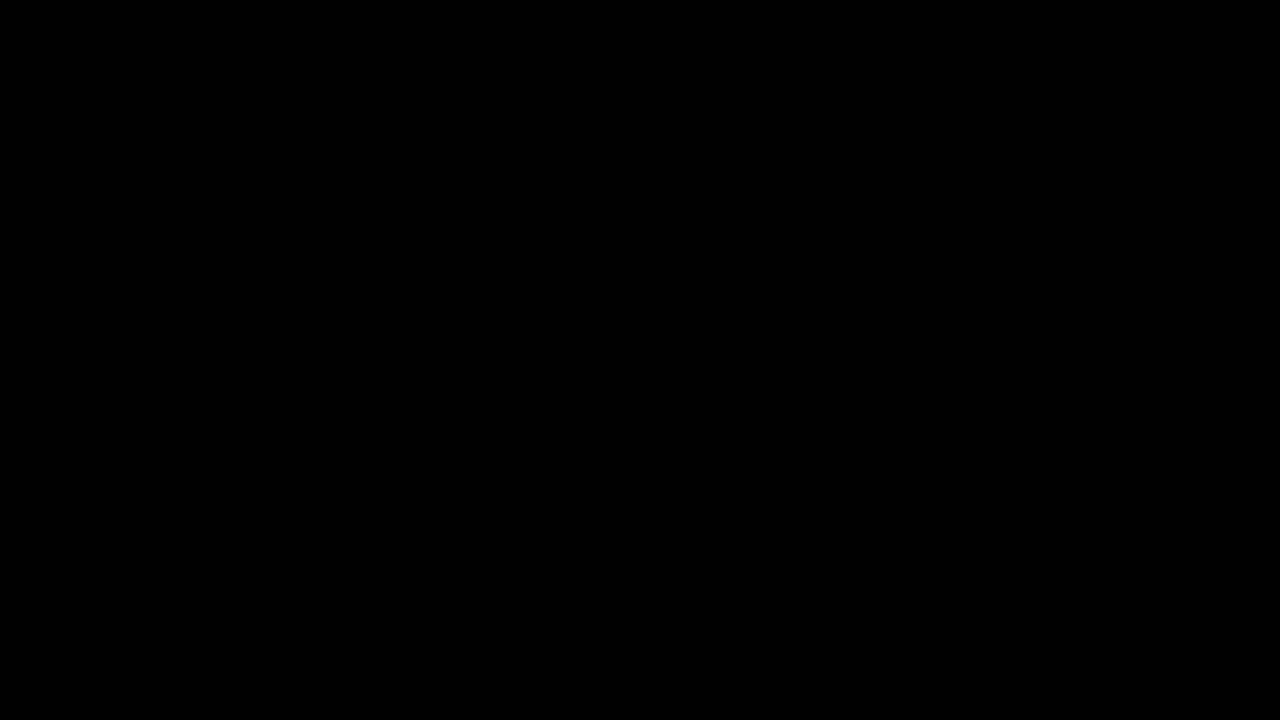 click at bounding box center [640, 360] 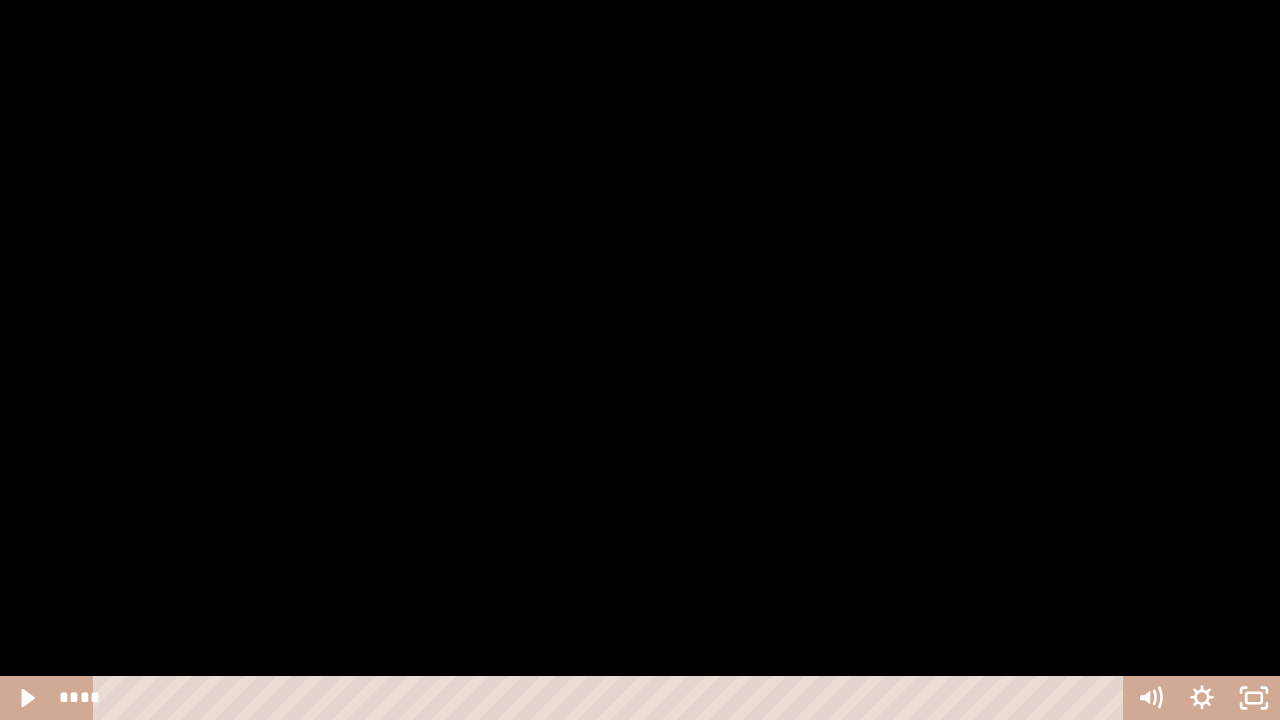 click at bounding box center (640, 360) 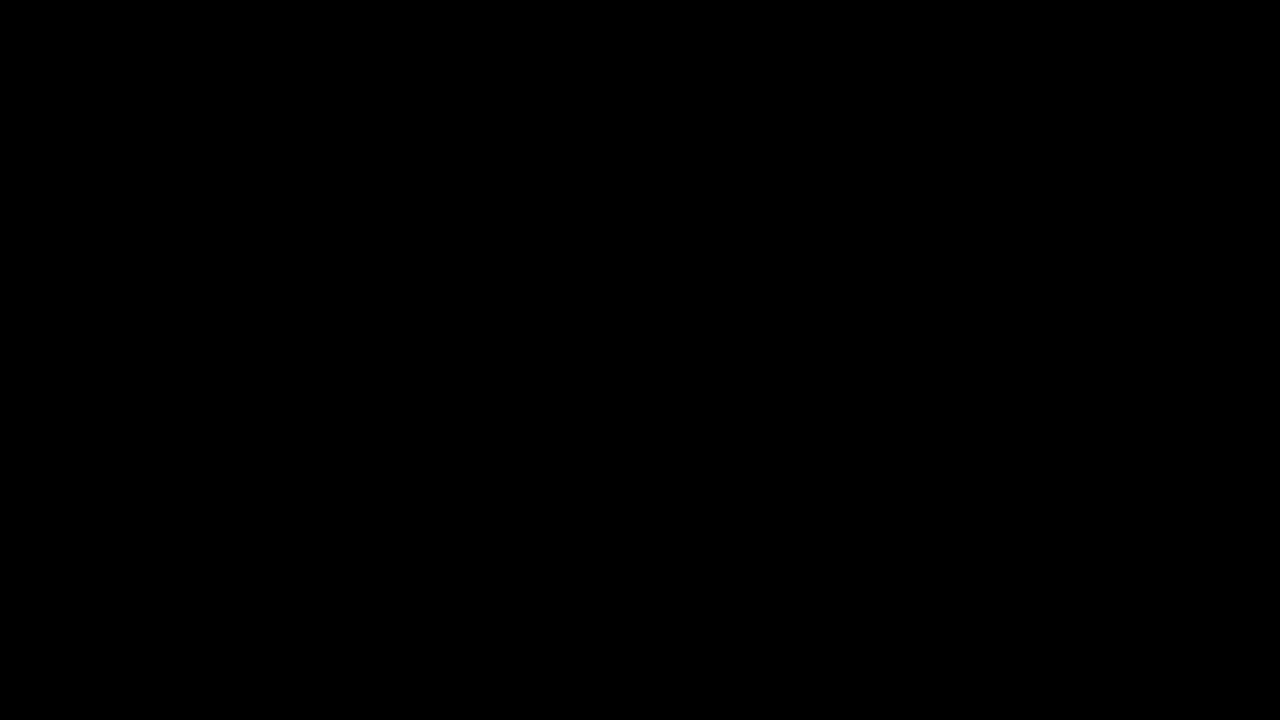 type 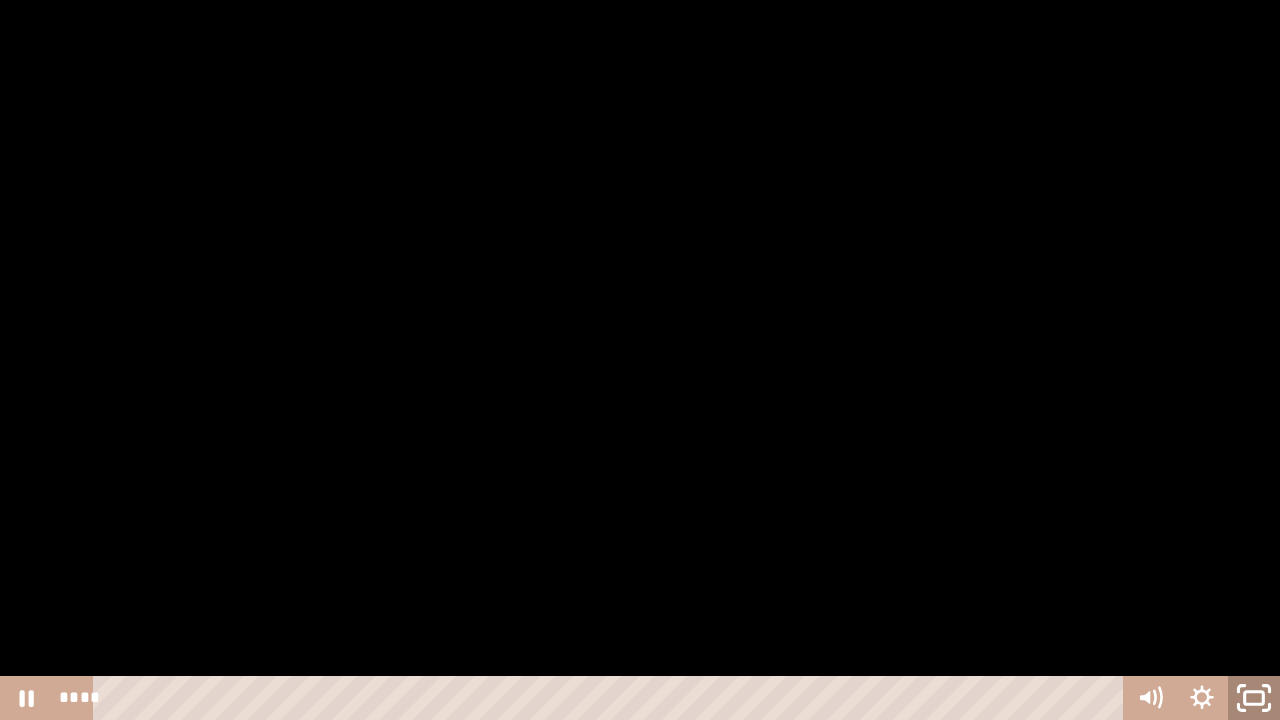 click 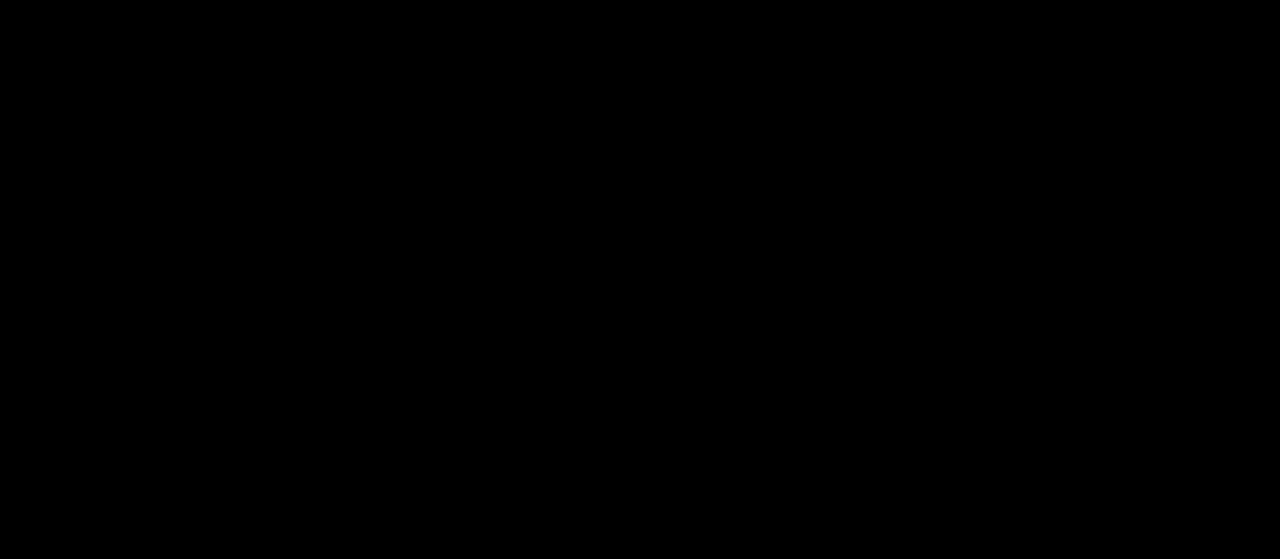 scroll, scrollTop: 502, scrollLeft: 0, axis: vertical 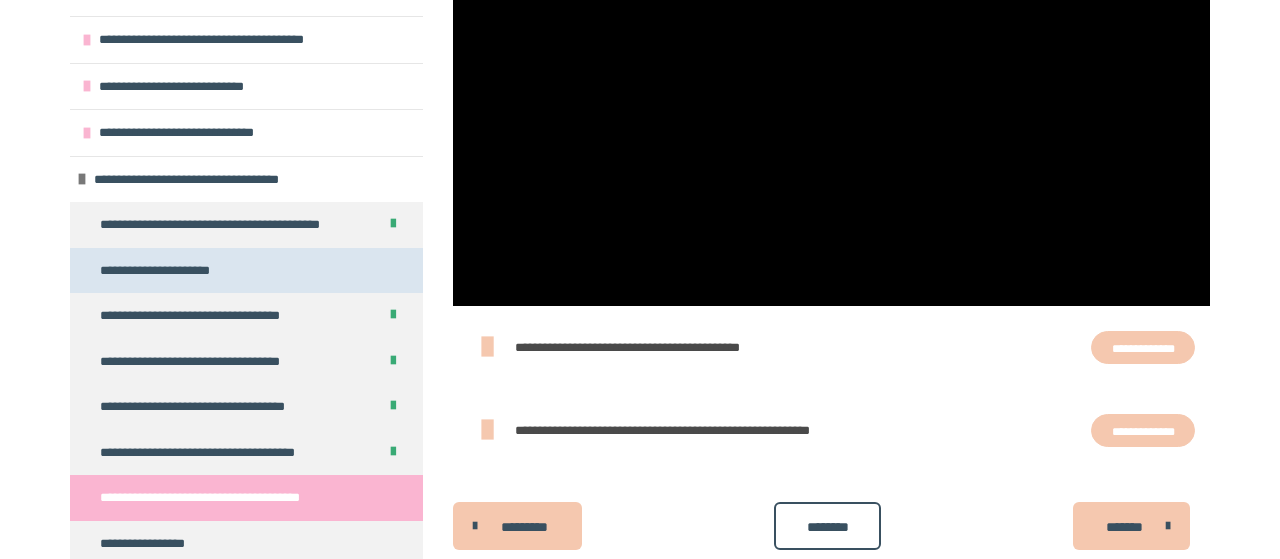 click on "**********" at bounding box center (175, 271) 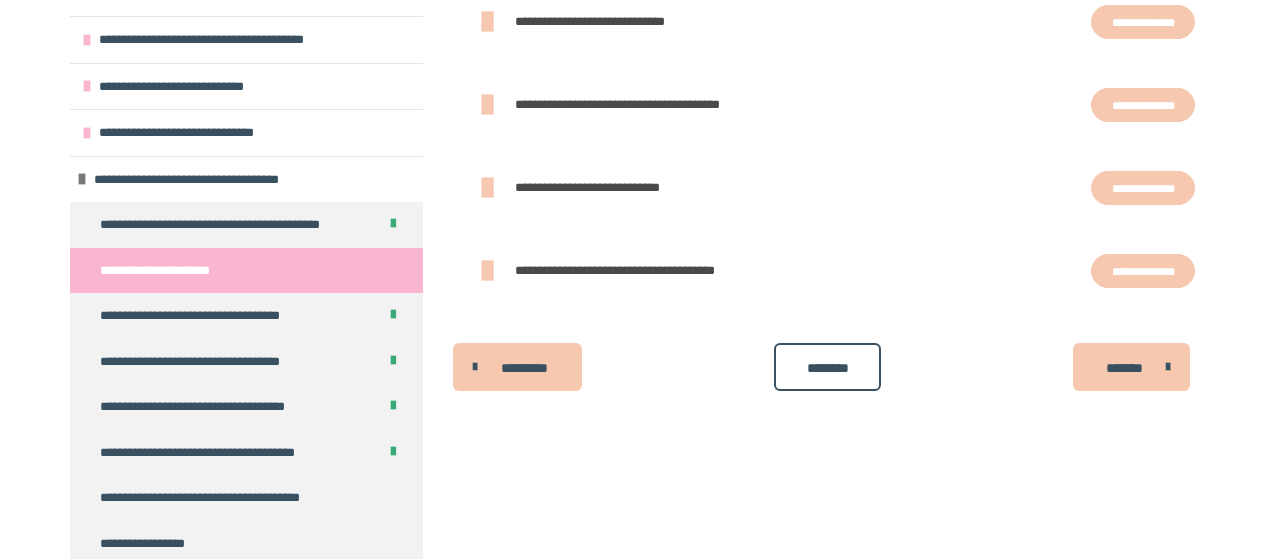 scroll, scrollTop: 352, scrollLeft: 0, axis: vertical 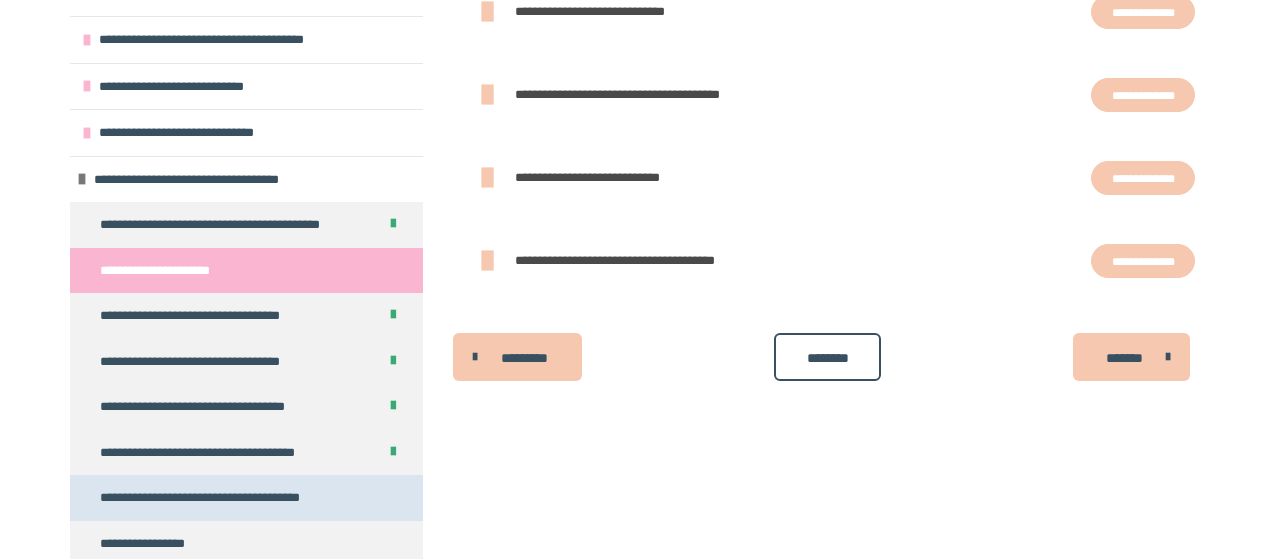 click on "**********" at bounding box center [224, 498] 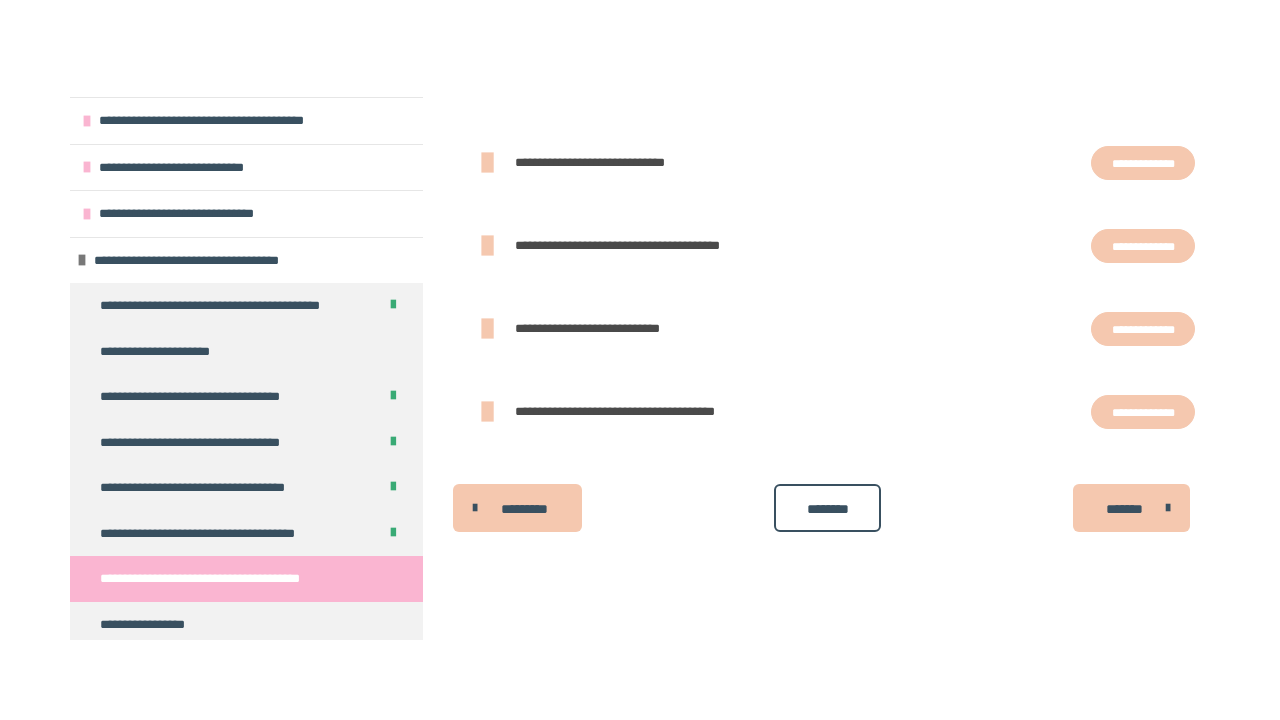 scroll, scrollTop: 402, scrollLeft: 0, axis: vertical 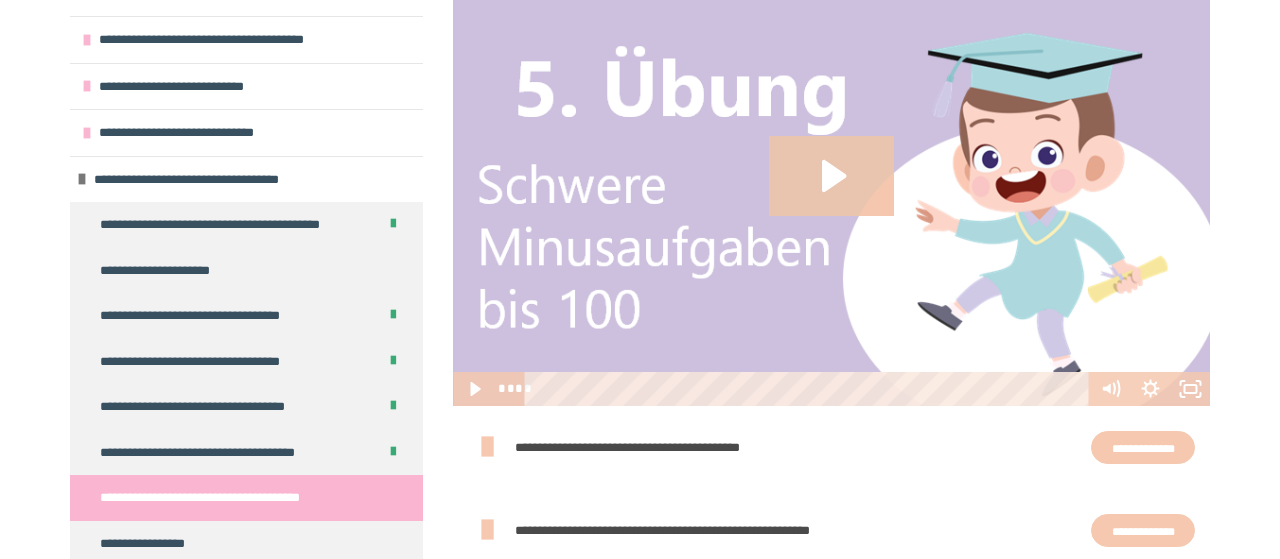 click 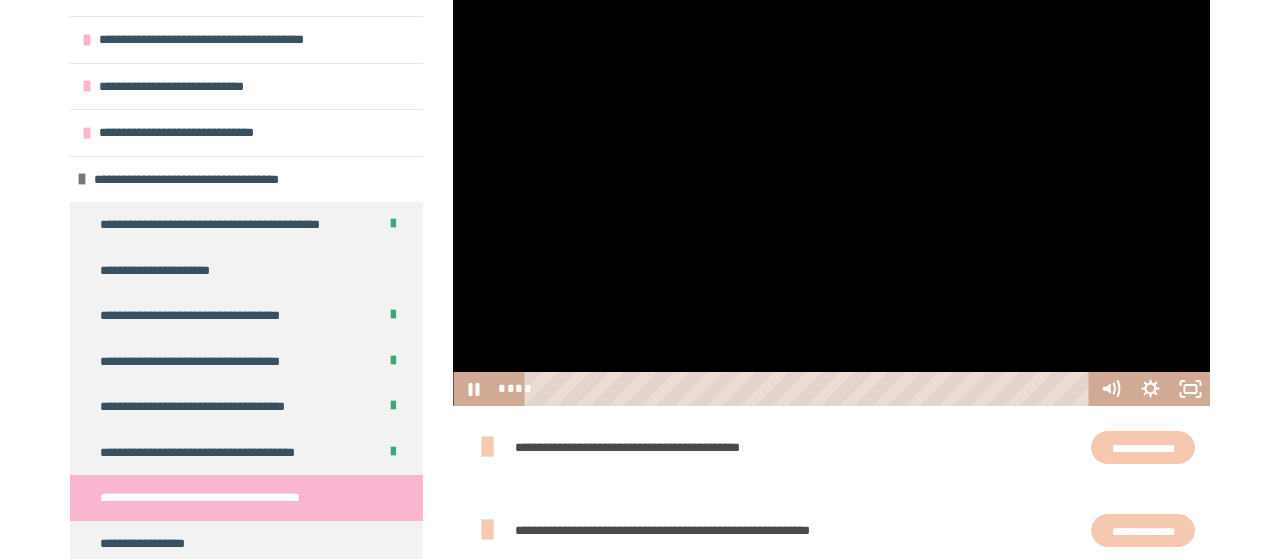 click 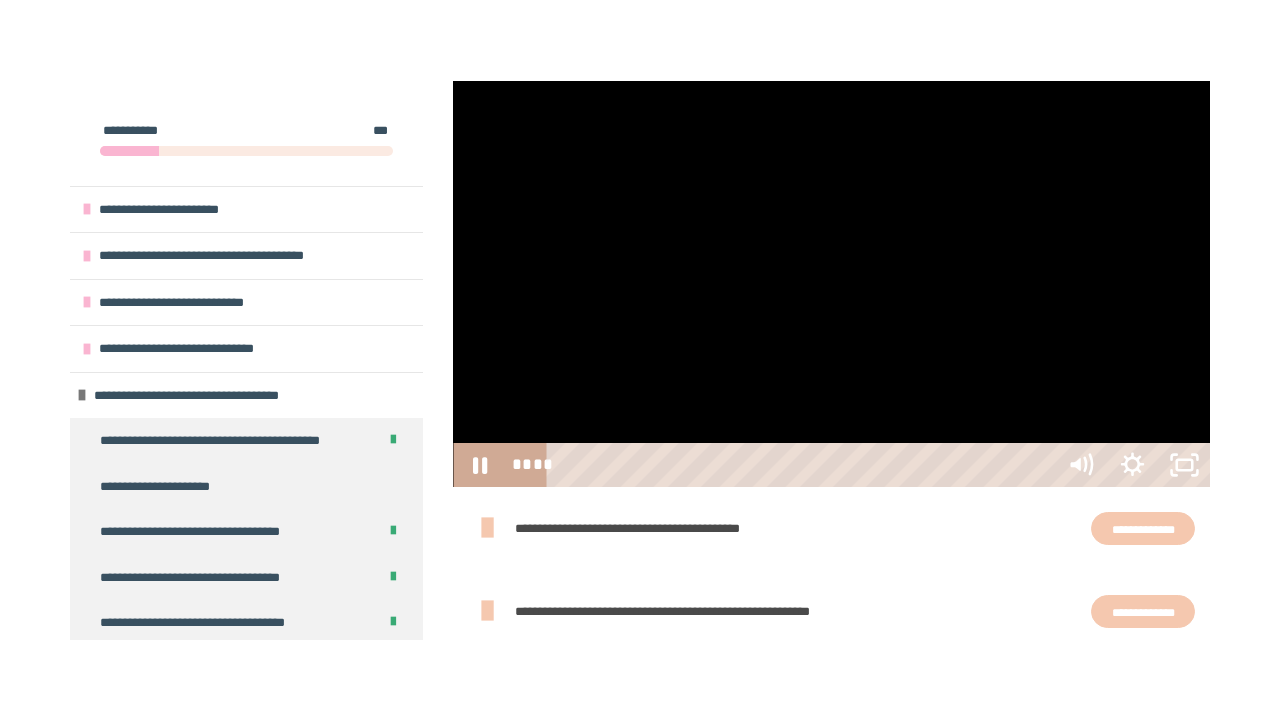 scroll, scrollTop: 0, scrollLeft: 0, axis: both 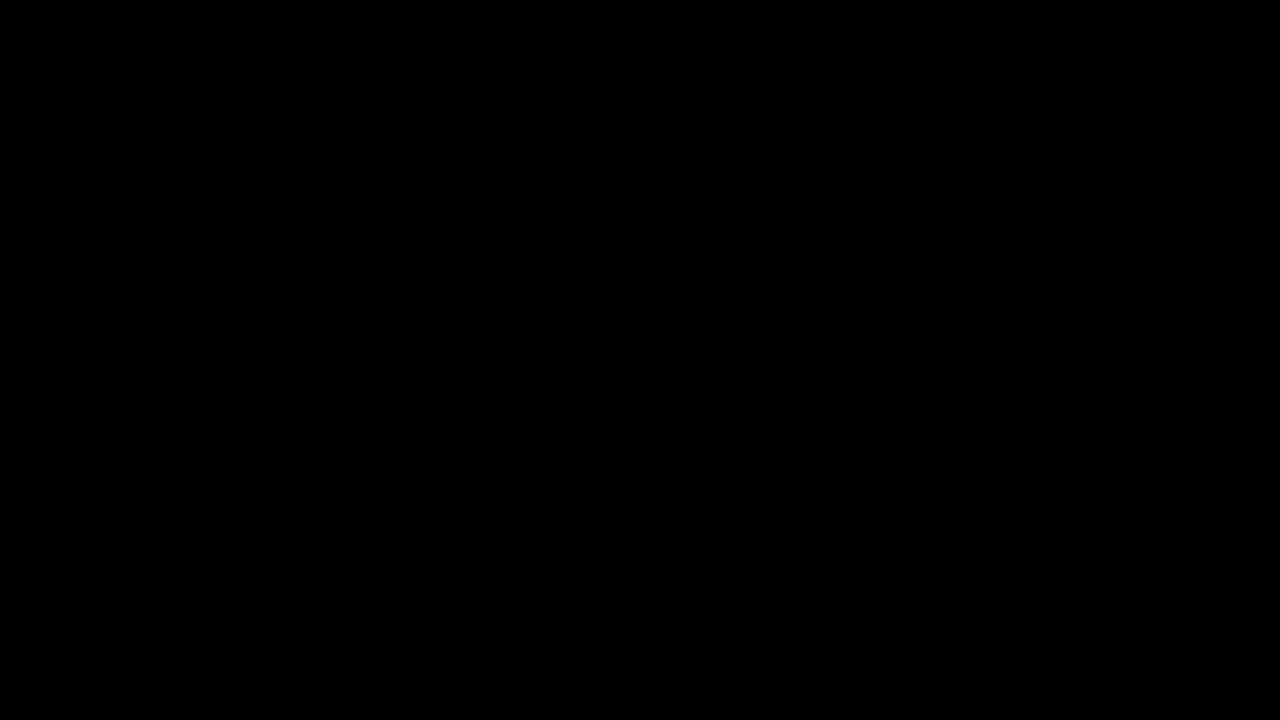 click at bounding box center (640, 360) 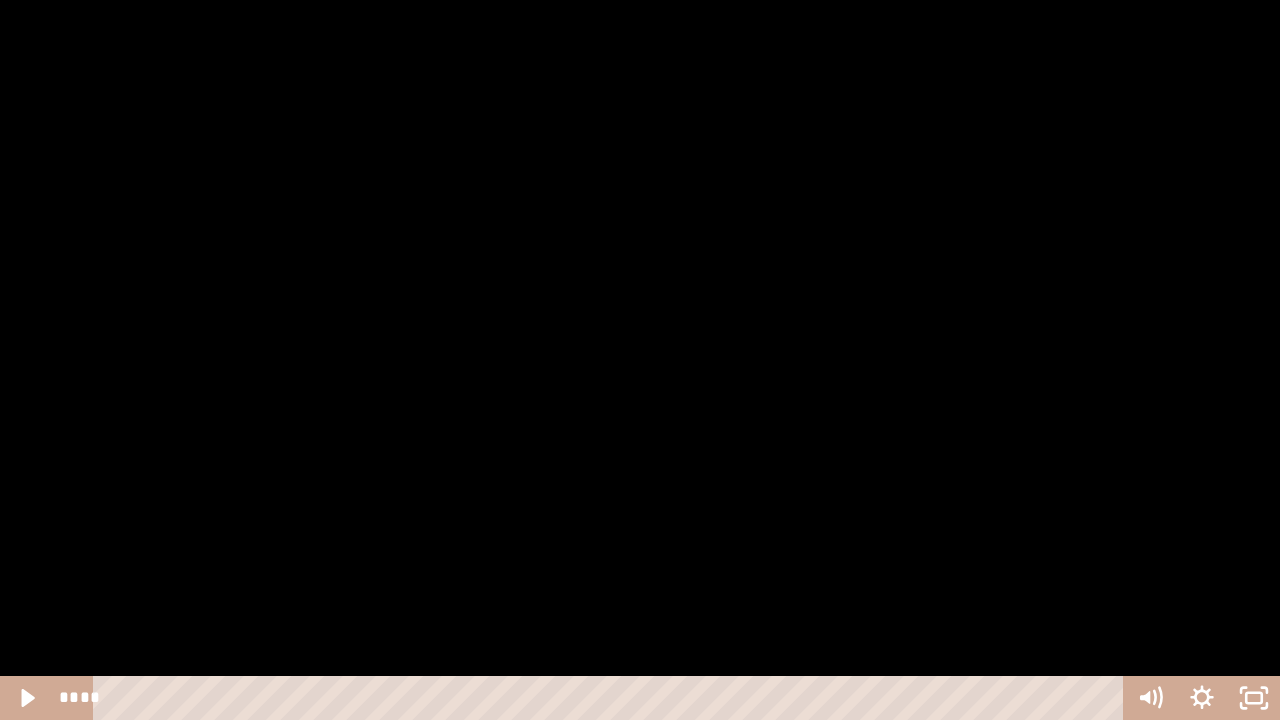 click at bounding box center (640, 360) 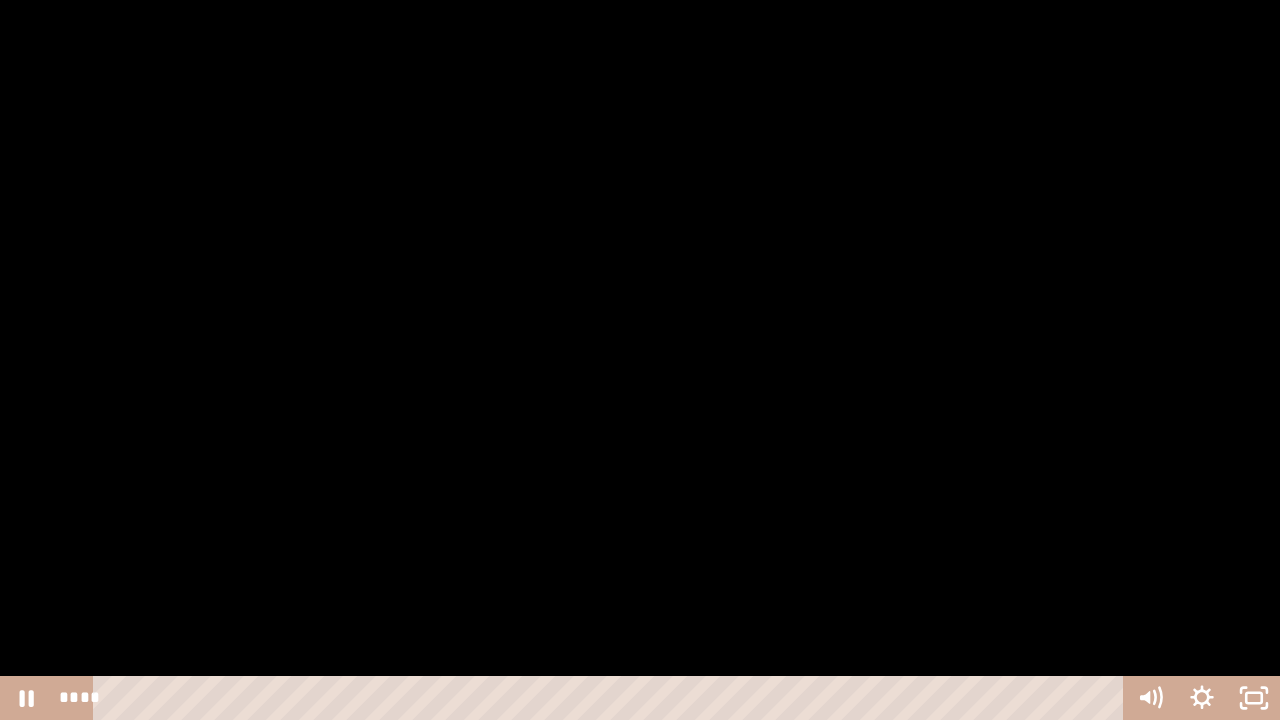 click at bounding box center (640, 360) 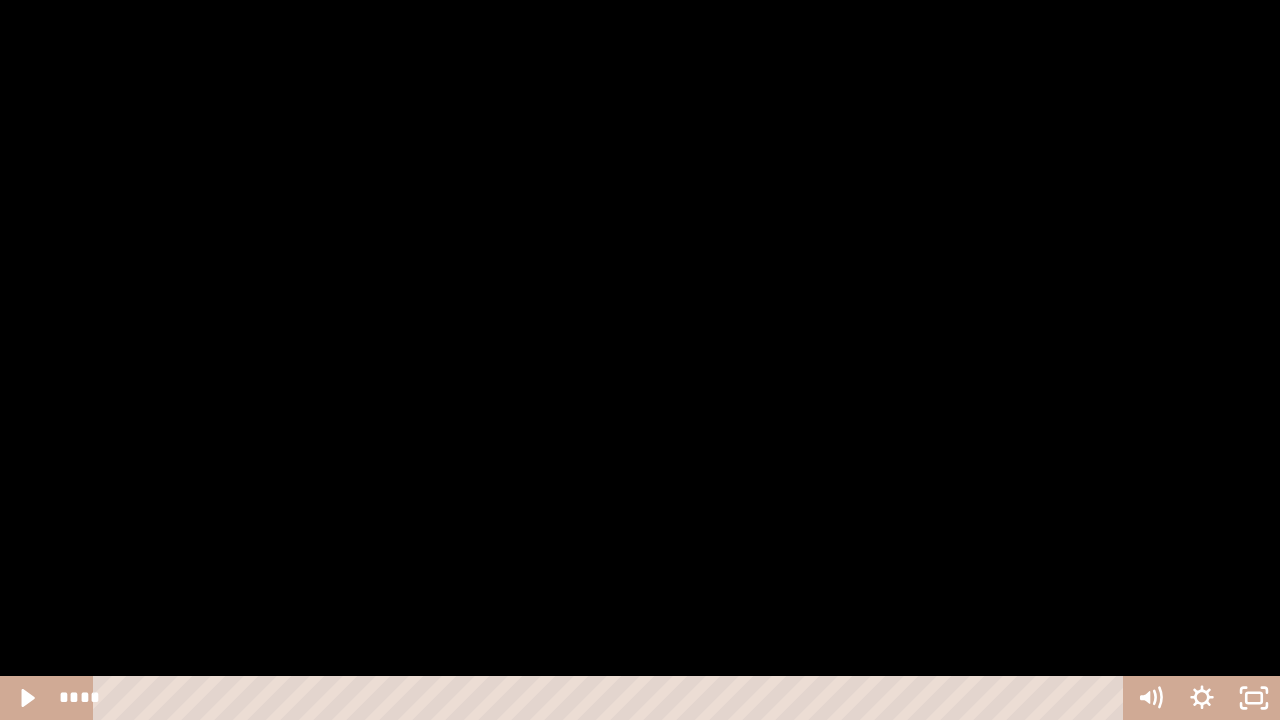 click at bounding box center [640, 360] 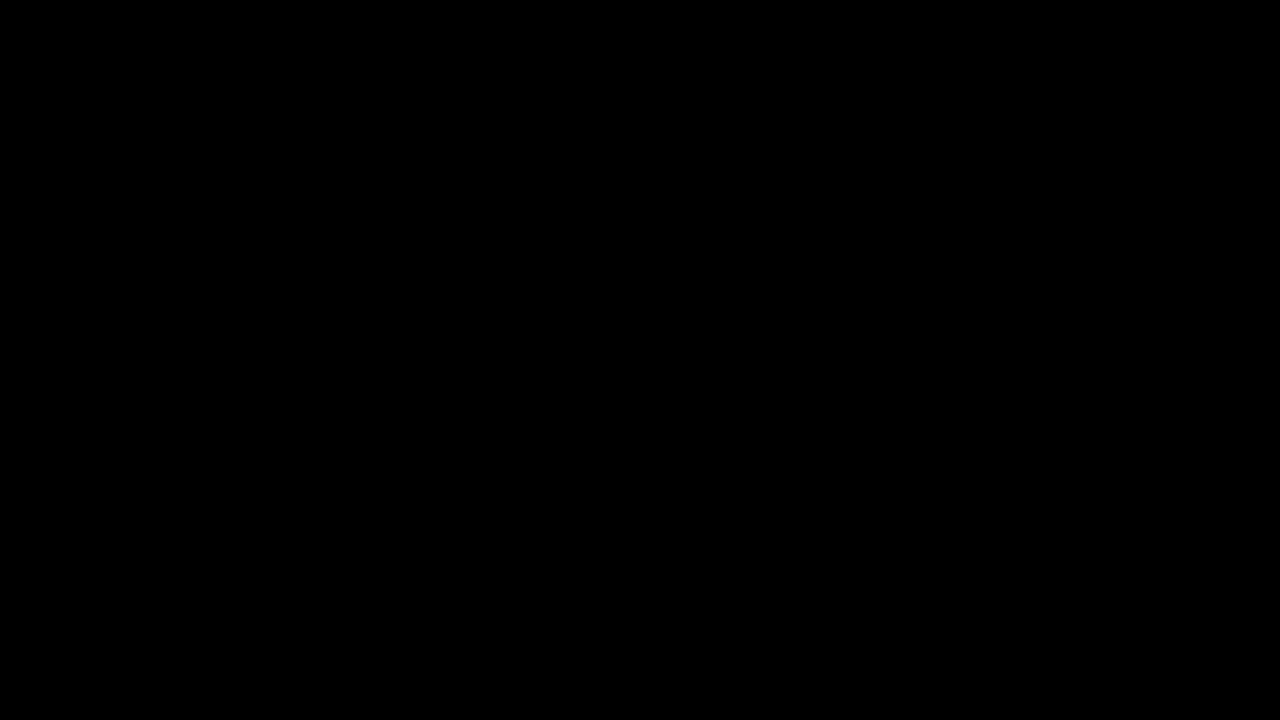 click at bounding box center [640, 360] 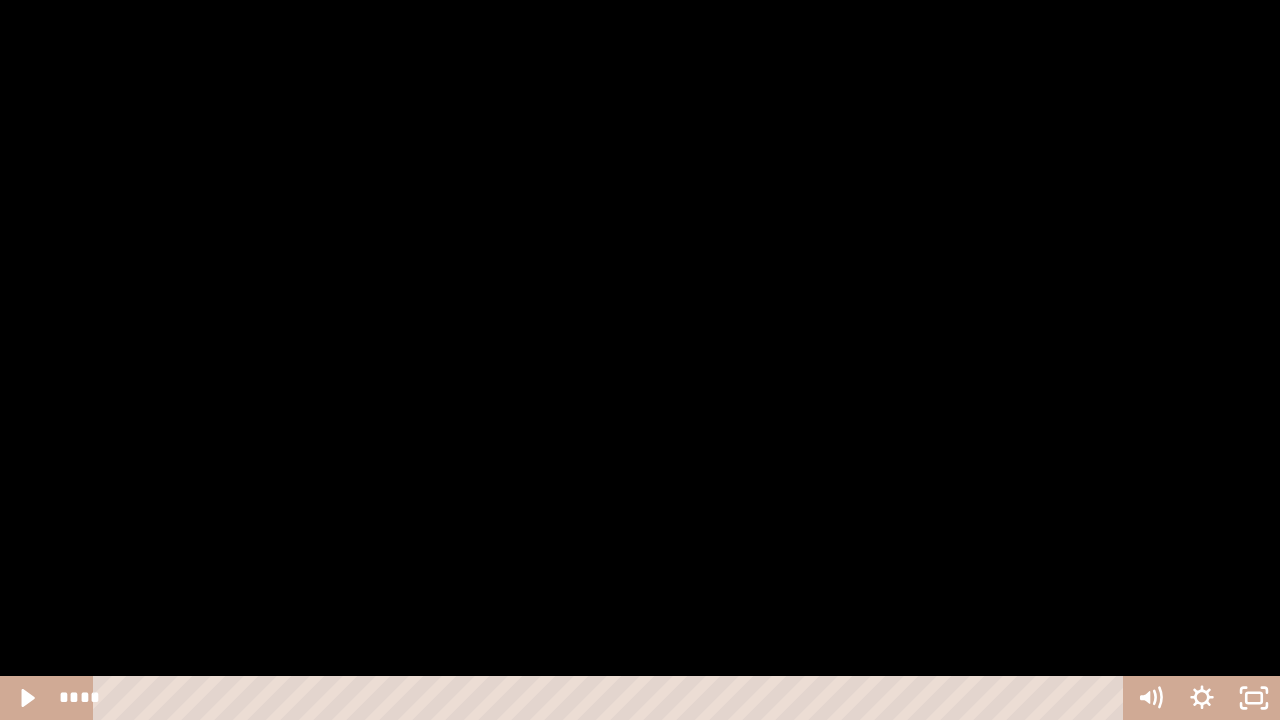 click at bounding box center (640, 360) 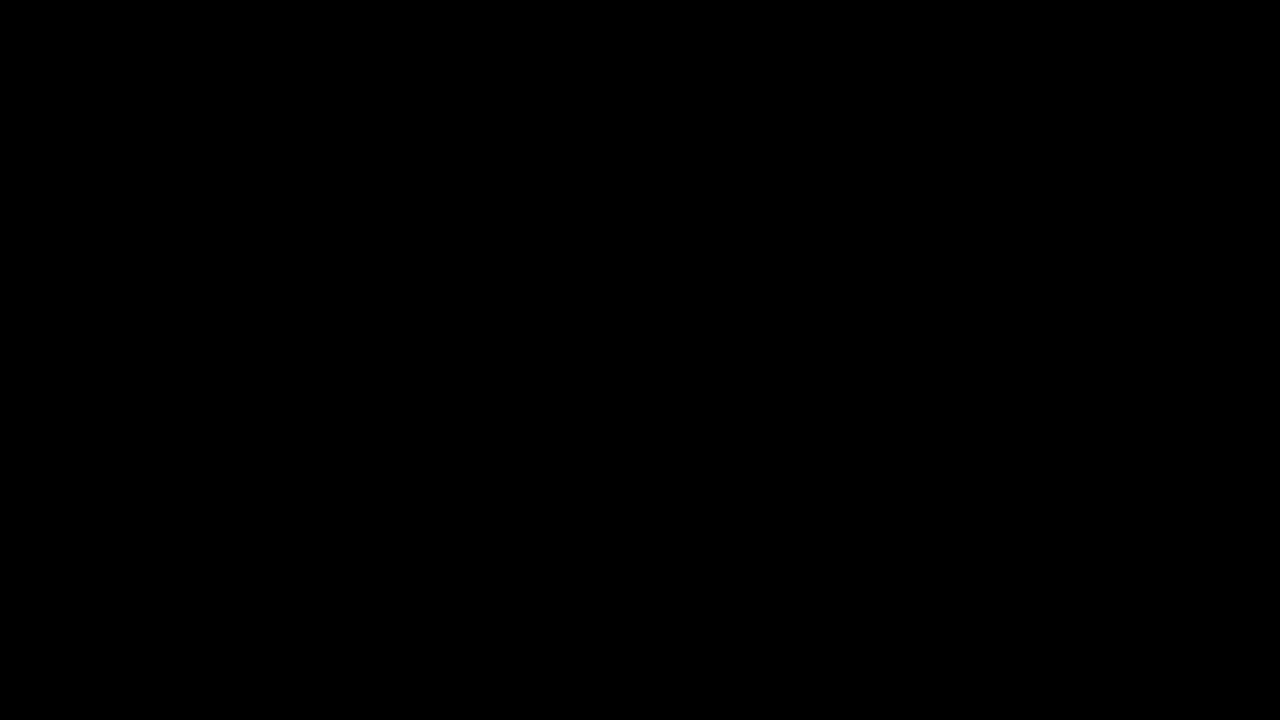 click at bounding box center [640, 360] 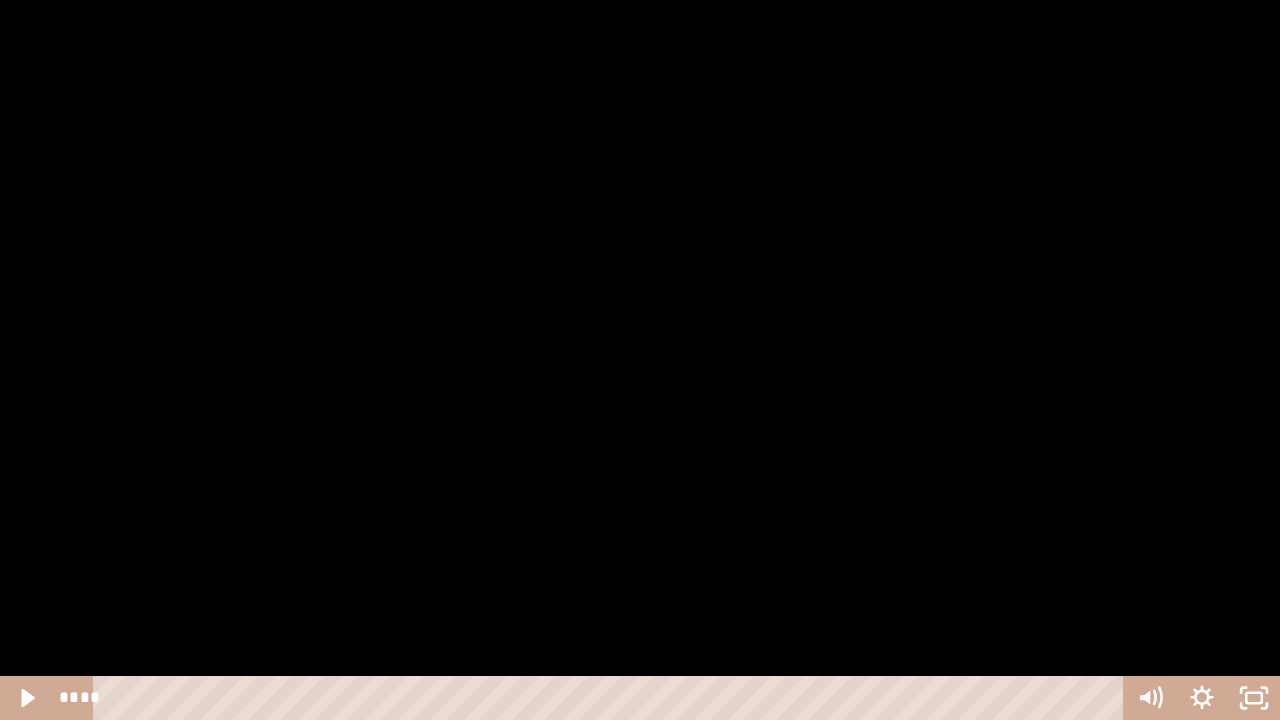 click at bounding box center [640, 360] 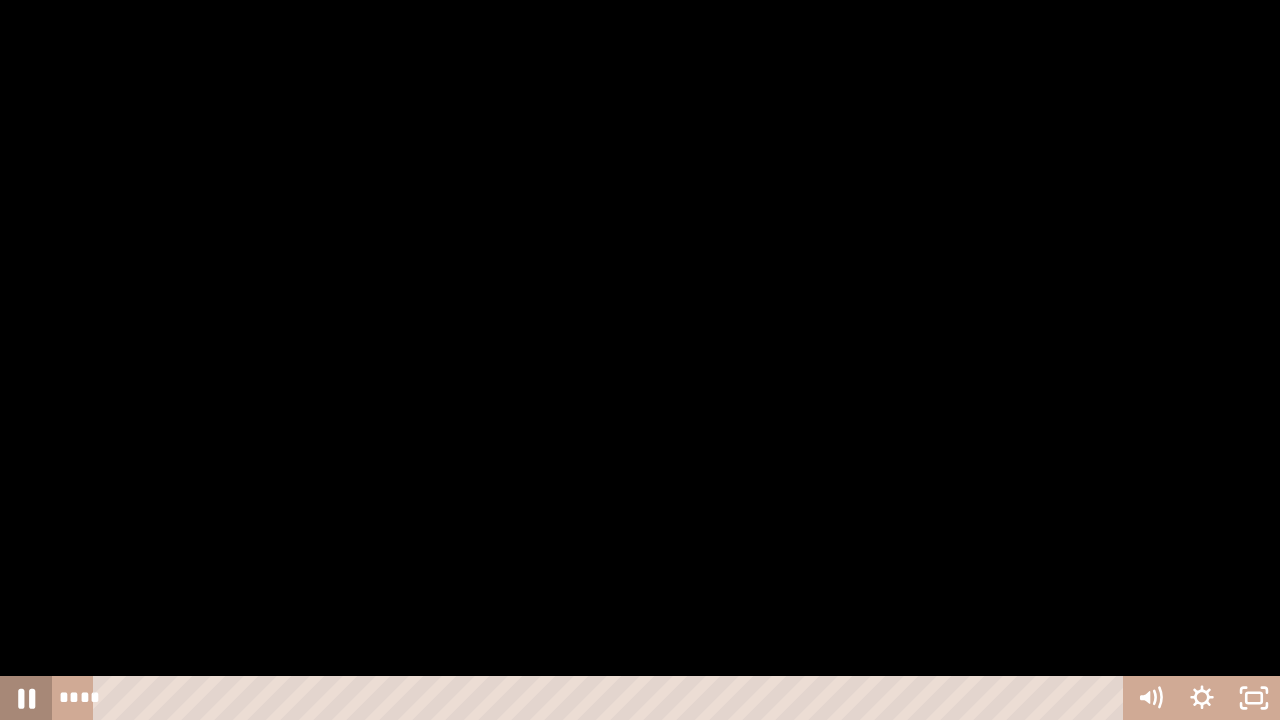 click 